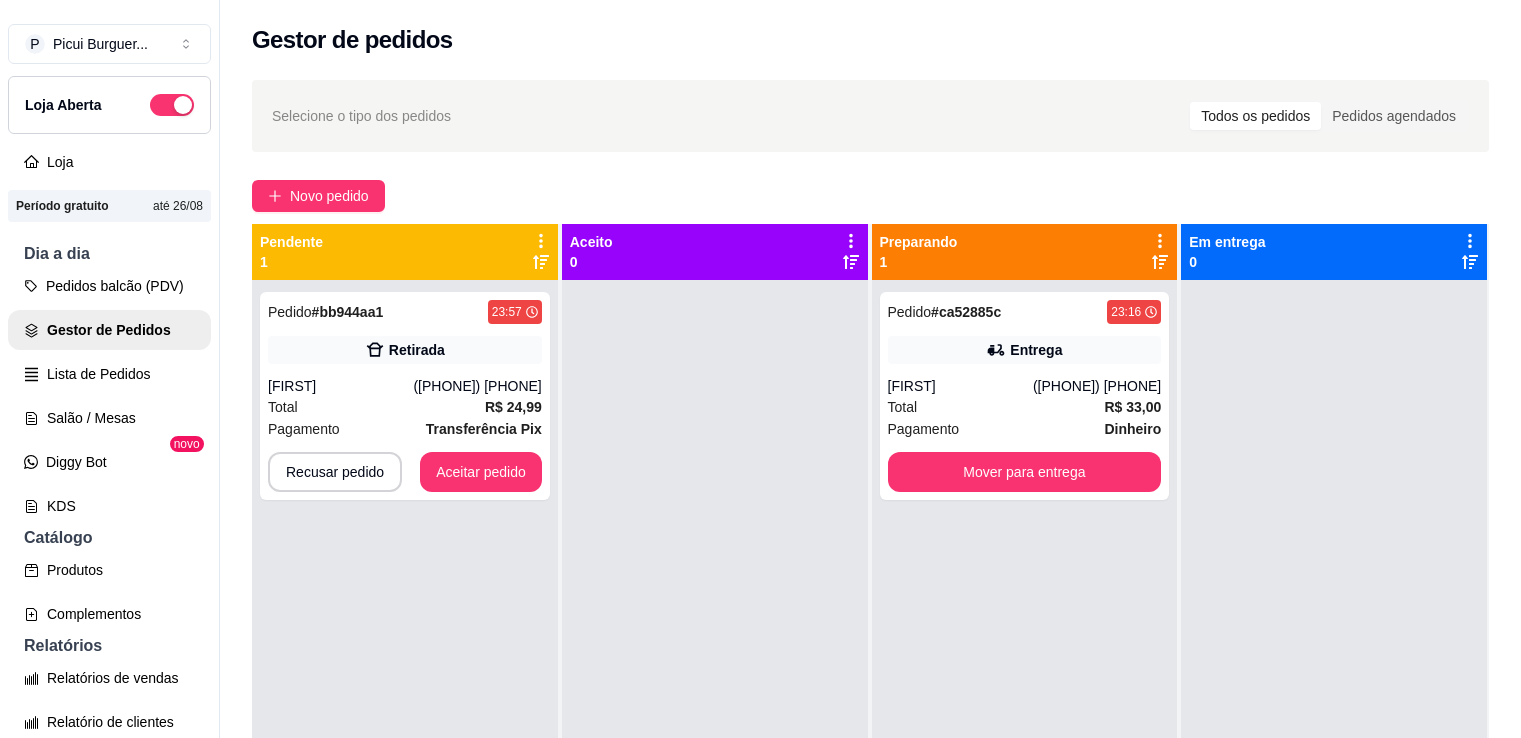 scroll, scrollTop: 0, scrollLeft: 0, axis: both 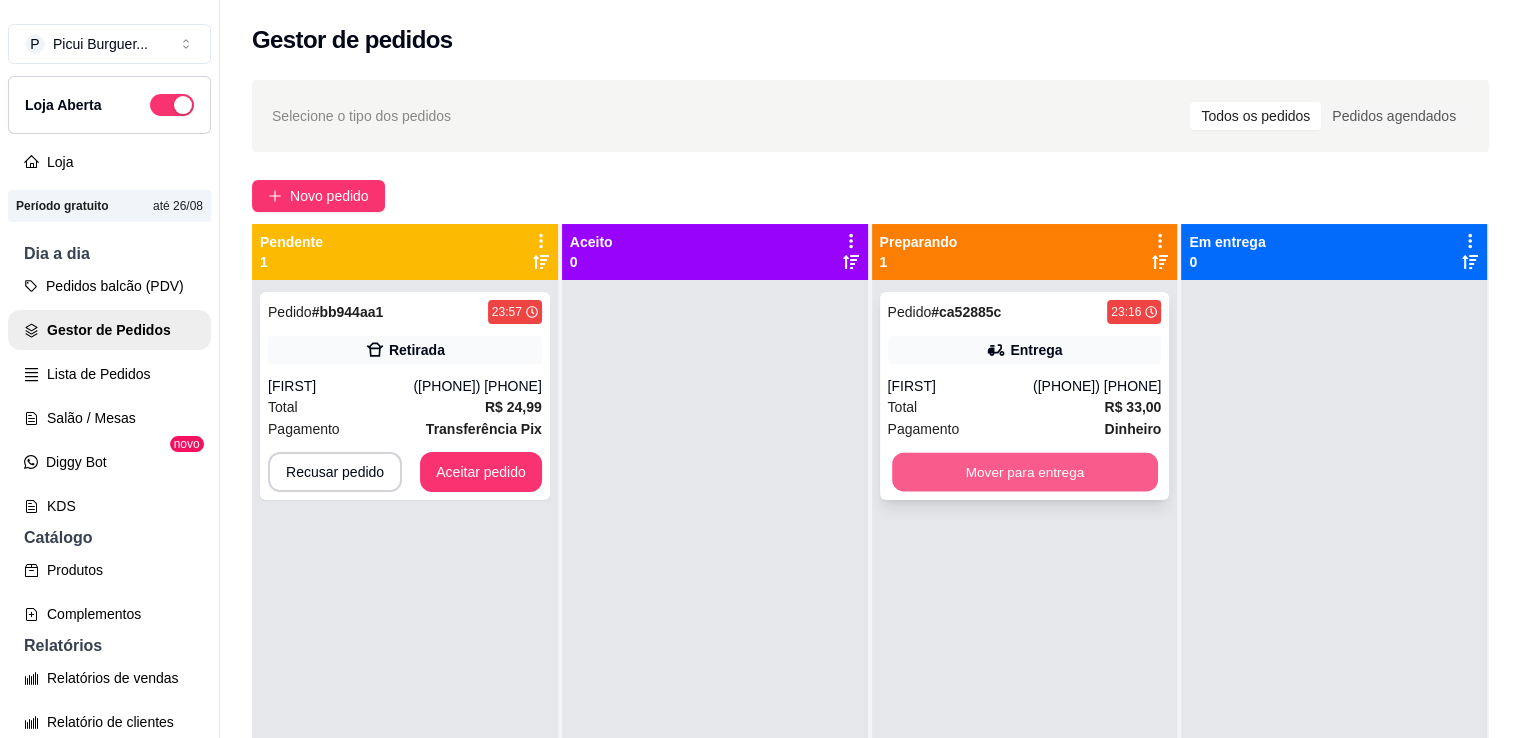 click on "Mover para entrega" at bounding box center (1025, 472) 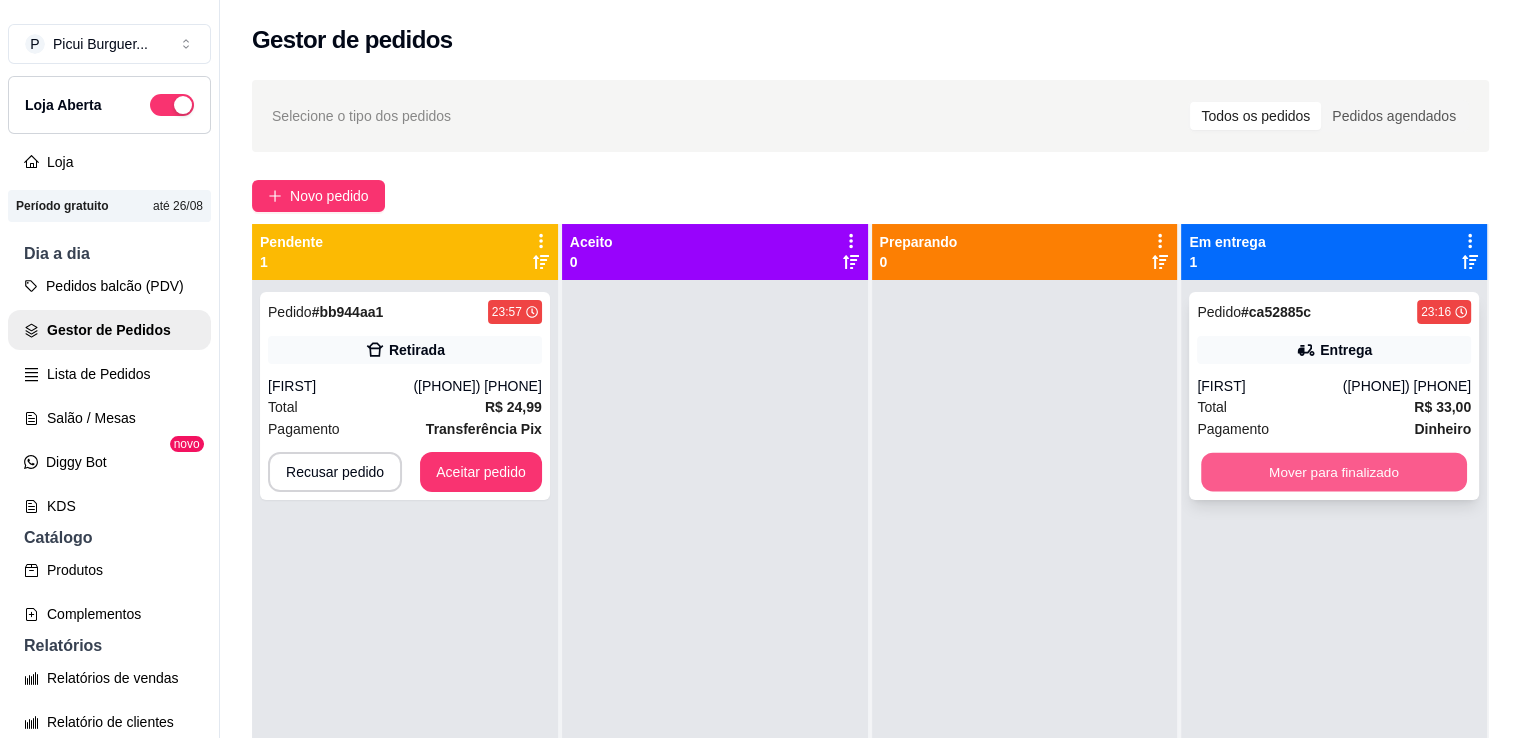 click on "Mover para finalizado" at bounding box center (1334, 472) 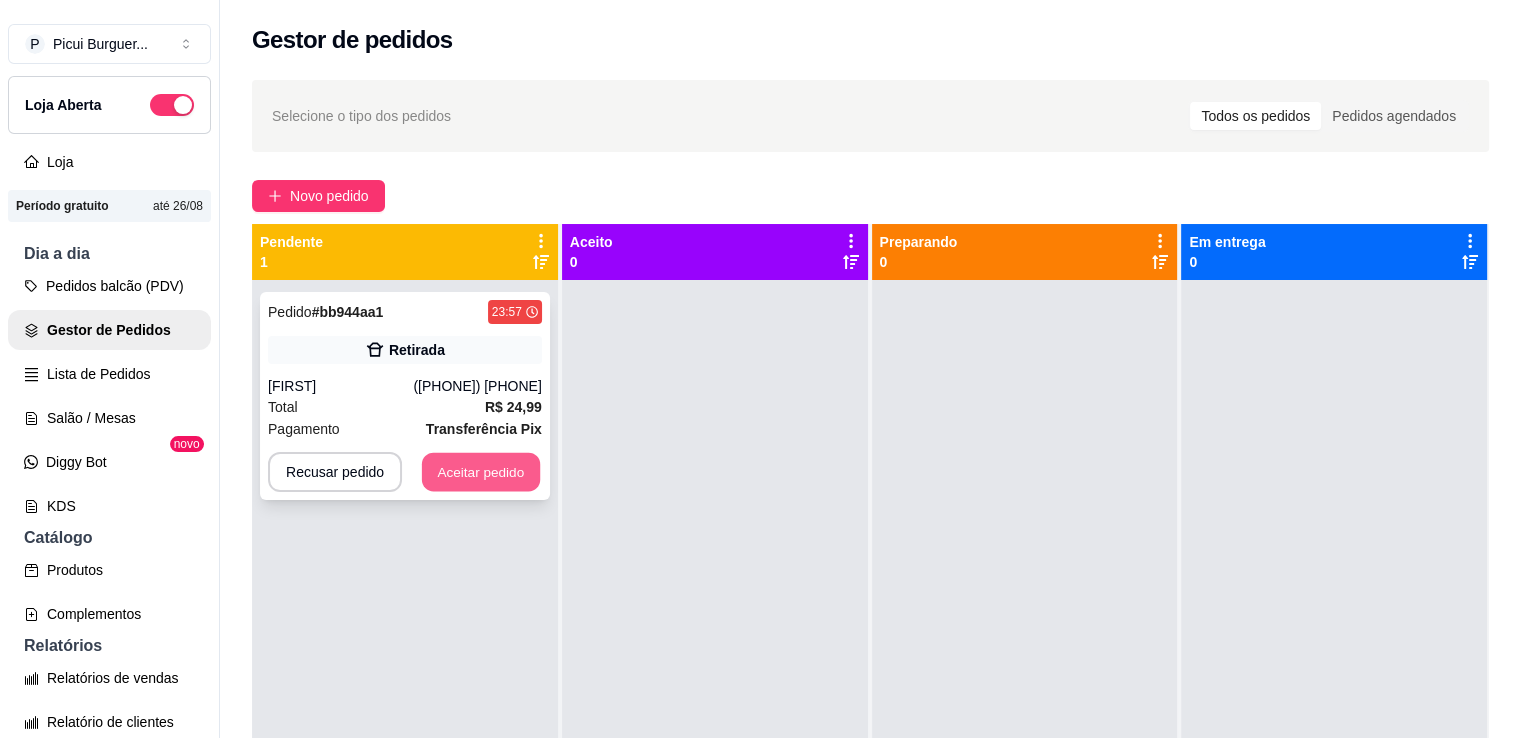 click on "Aceitar pedido" at bounding box center [481, 472] 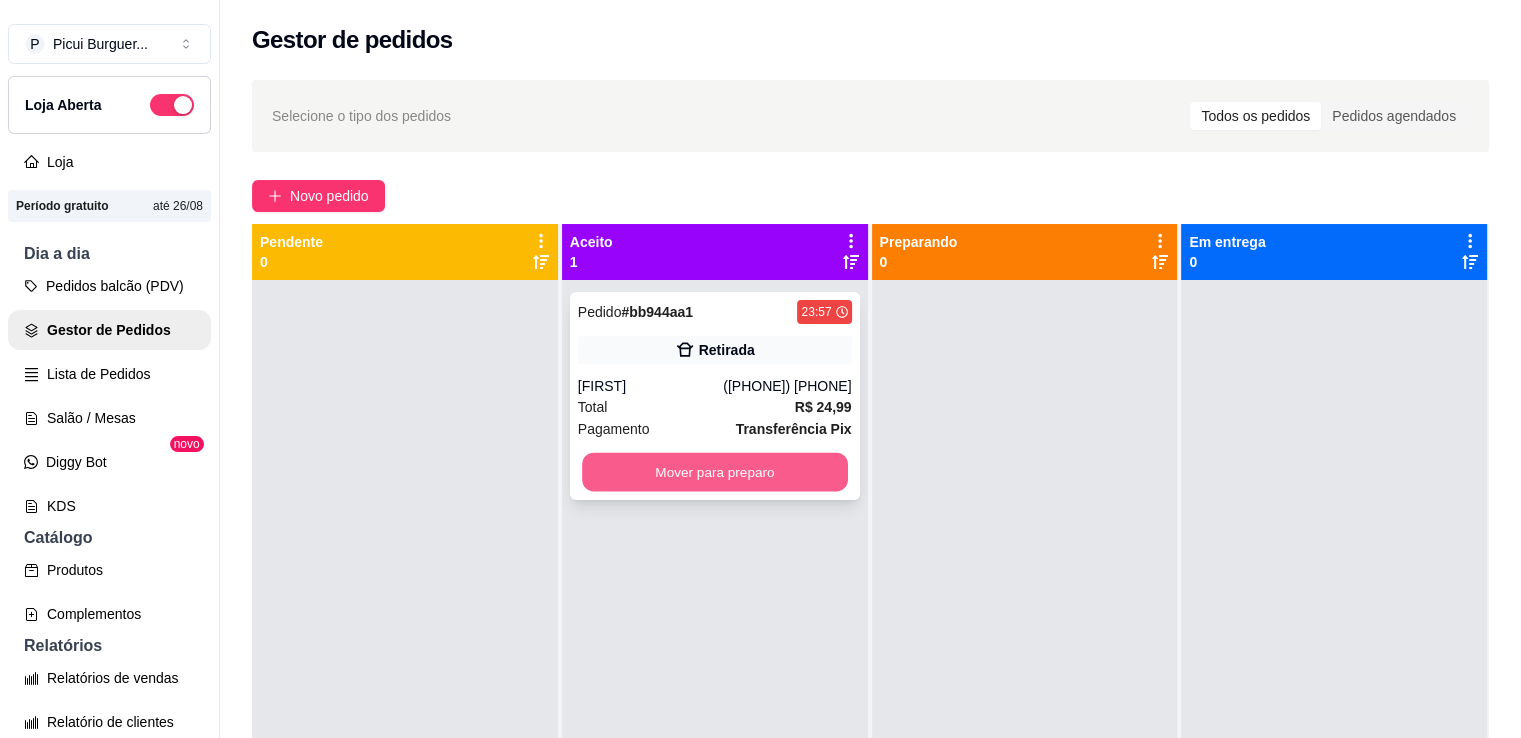 click on "Mover para preparo" at bounding box center [715, 472] 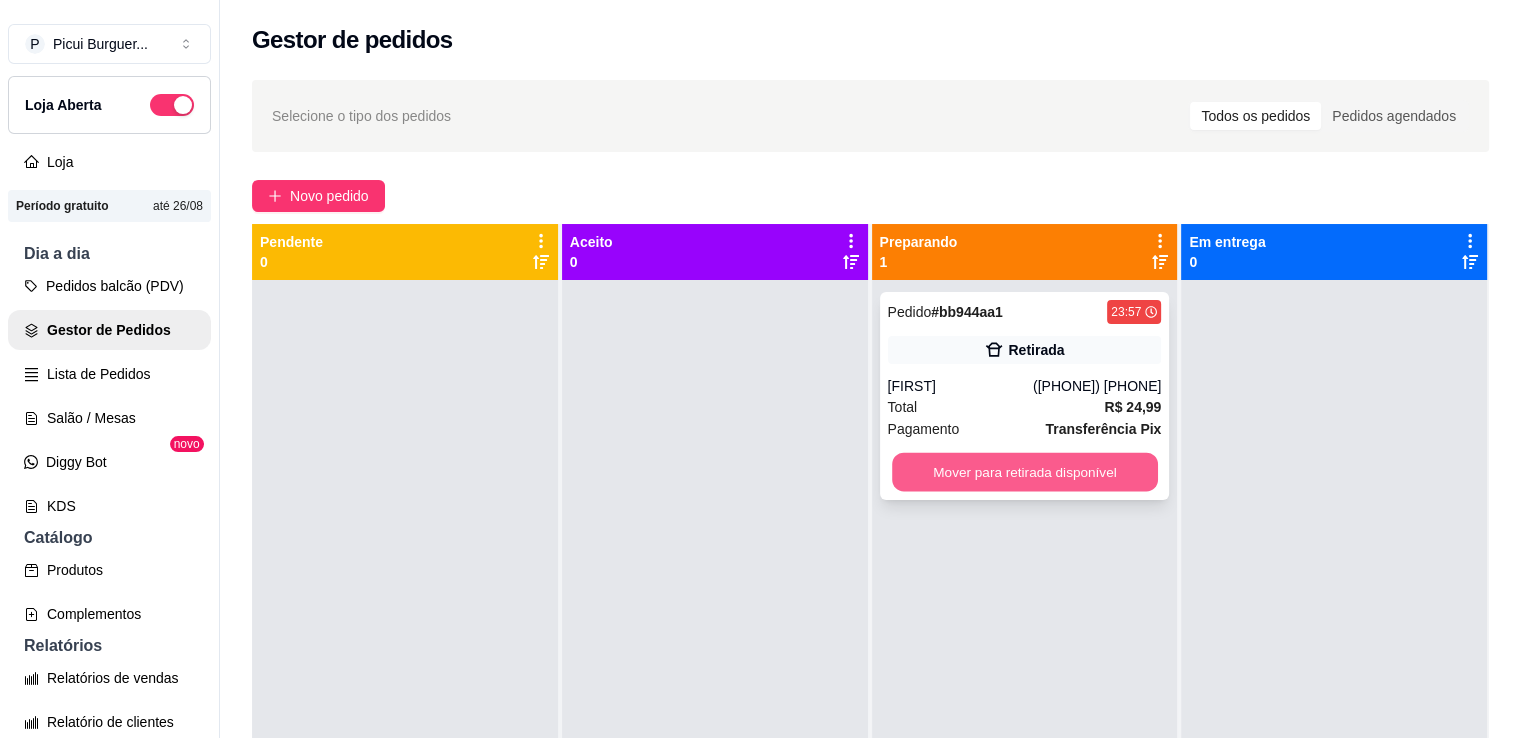 click on "Mover para retirada disponível" at bounding box center (1025, 472) 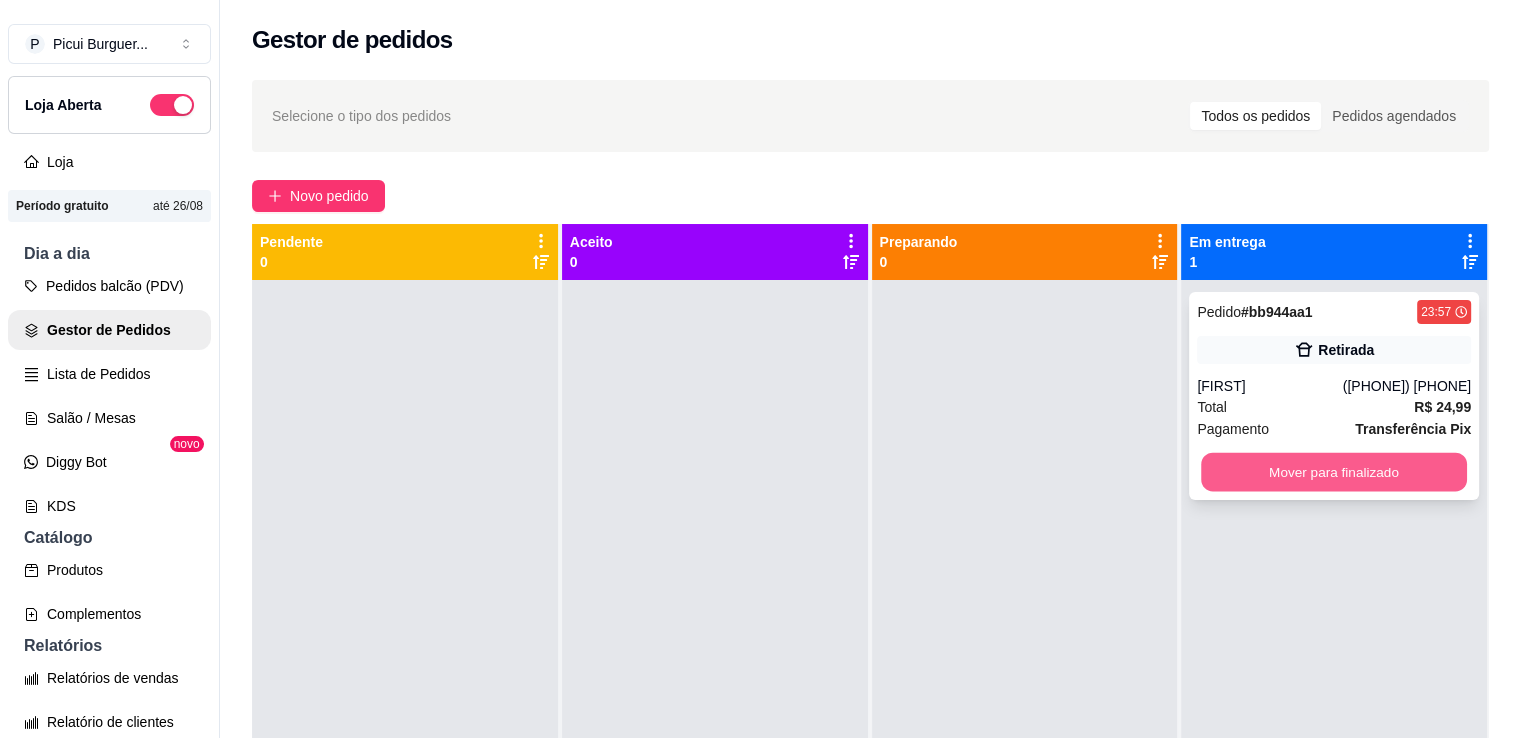 click on "Mover para finalizado" at bounding box center [1334, 472] 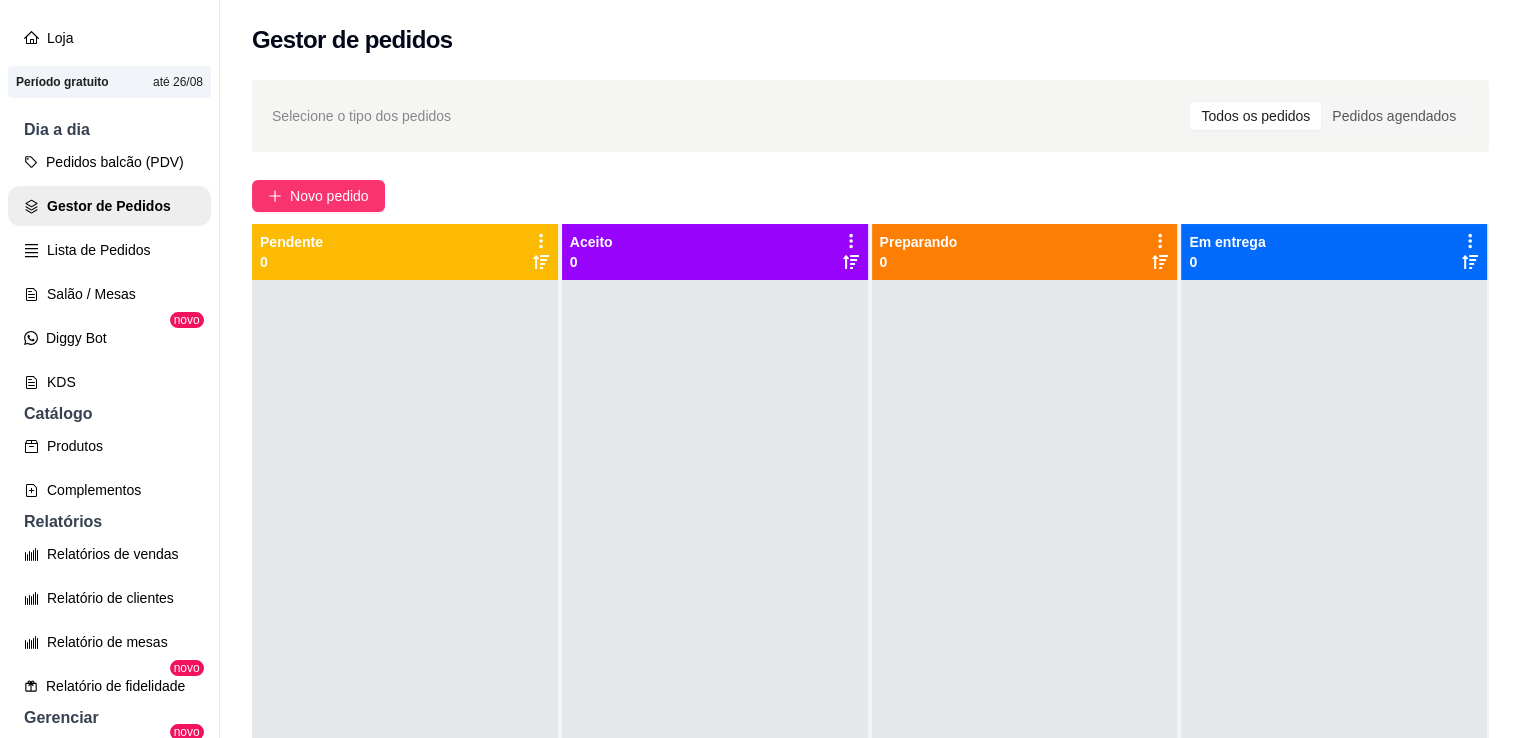 scroll, scrollTop: 122, scrollLeft: 0, axis: vertical 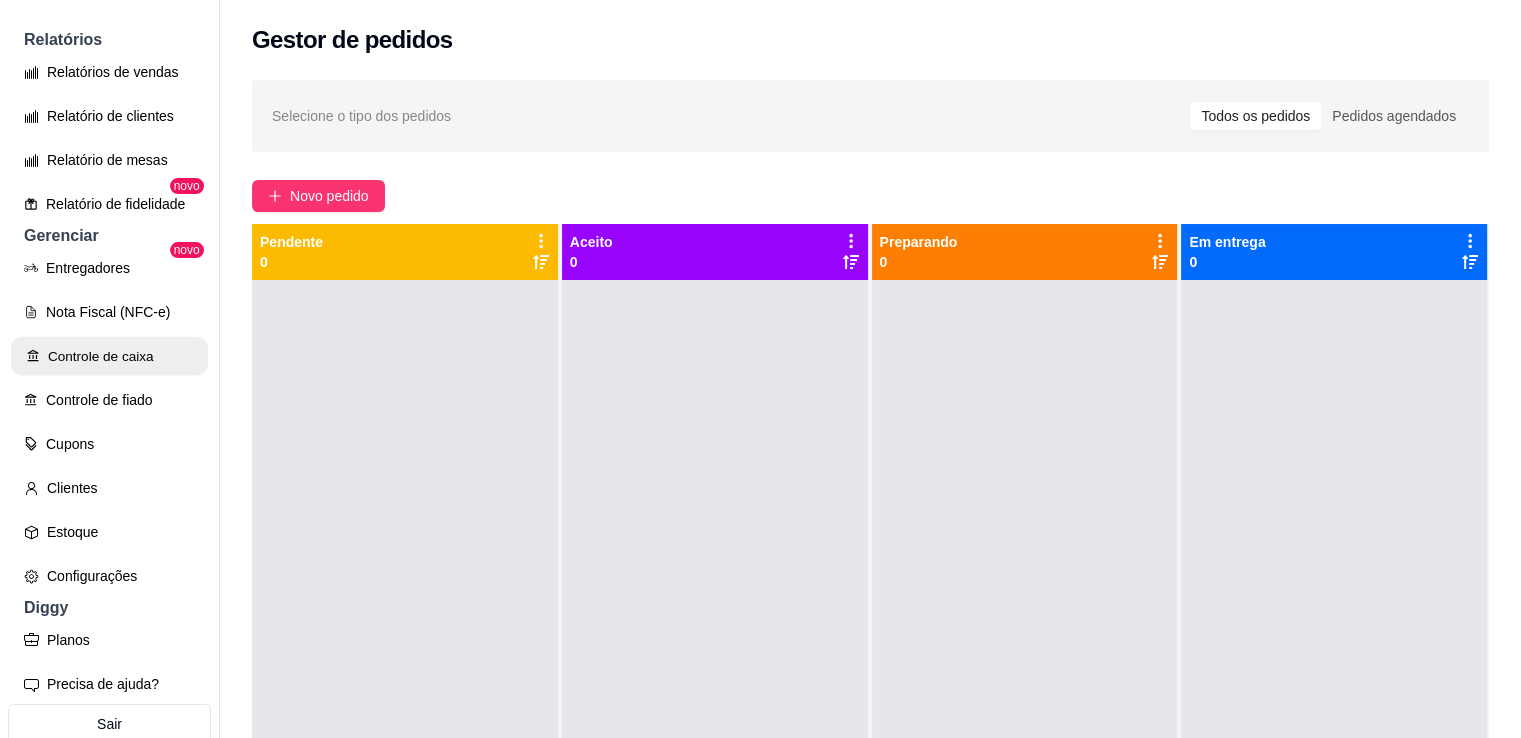 click on "Controle de caixa" at bounding box center (109, 356) 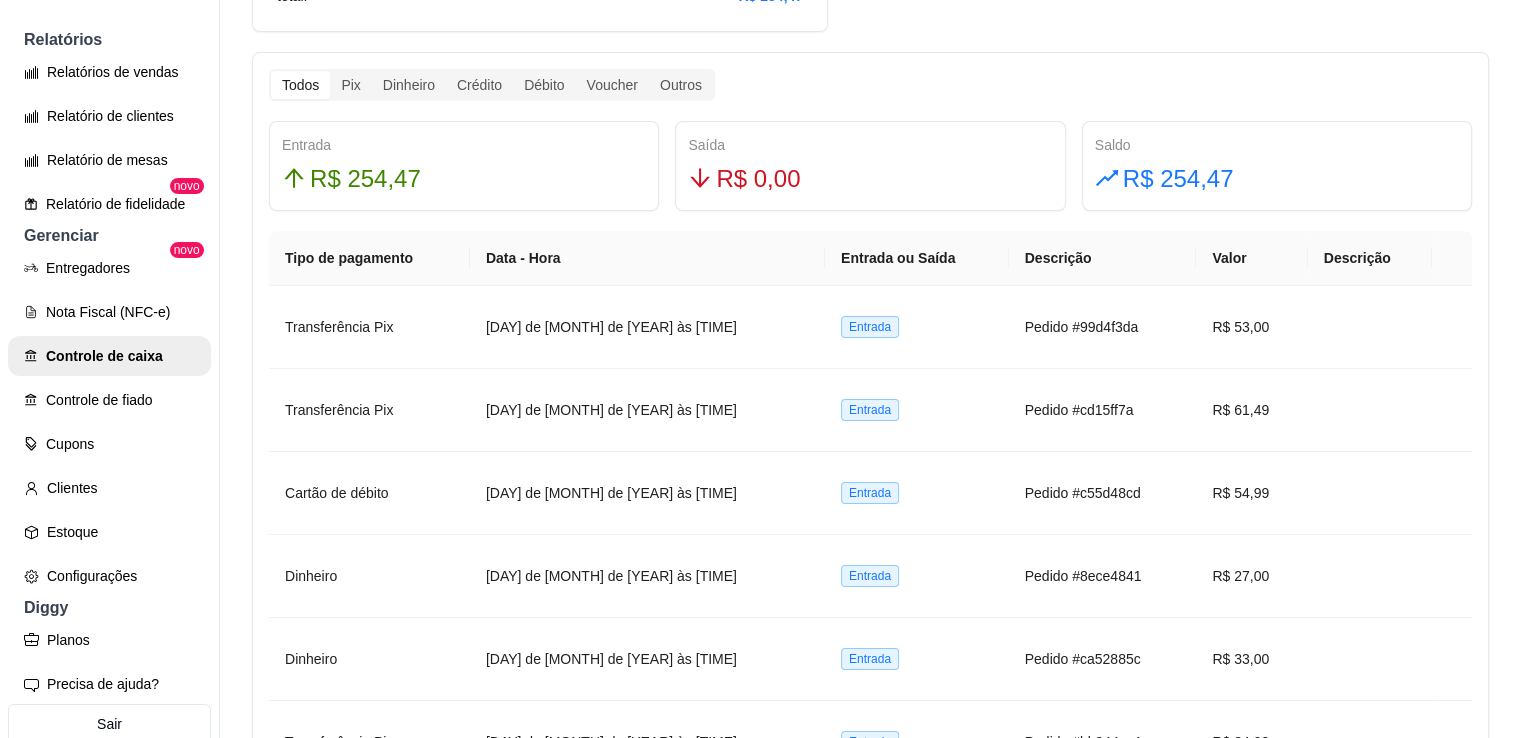 scroll, scrollTop: 1194, scrollLeft: 0, axis: vertical 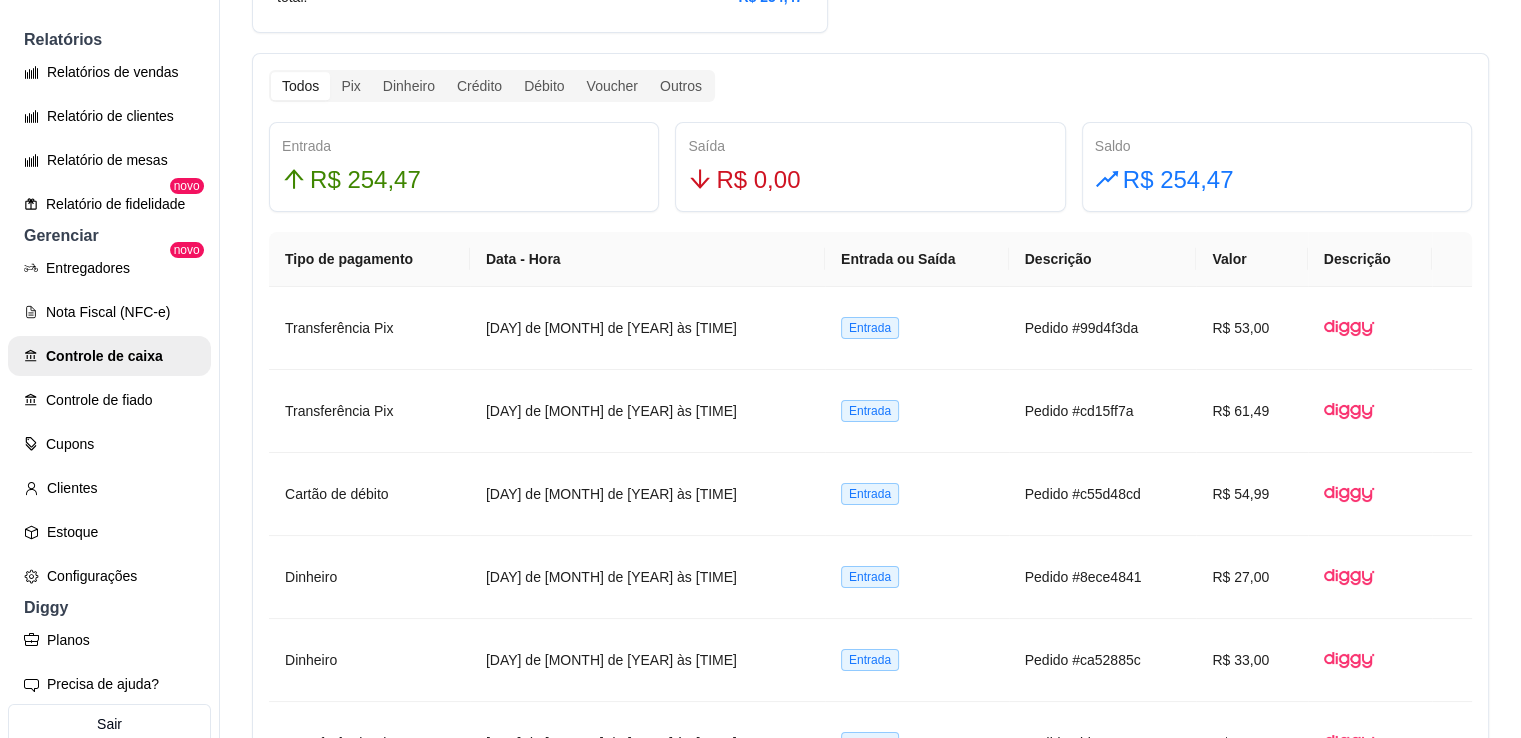 click on "Descrição" at bounding box center (1103, 259) 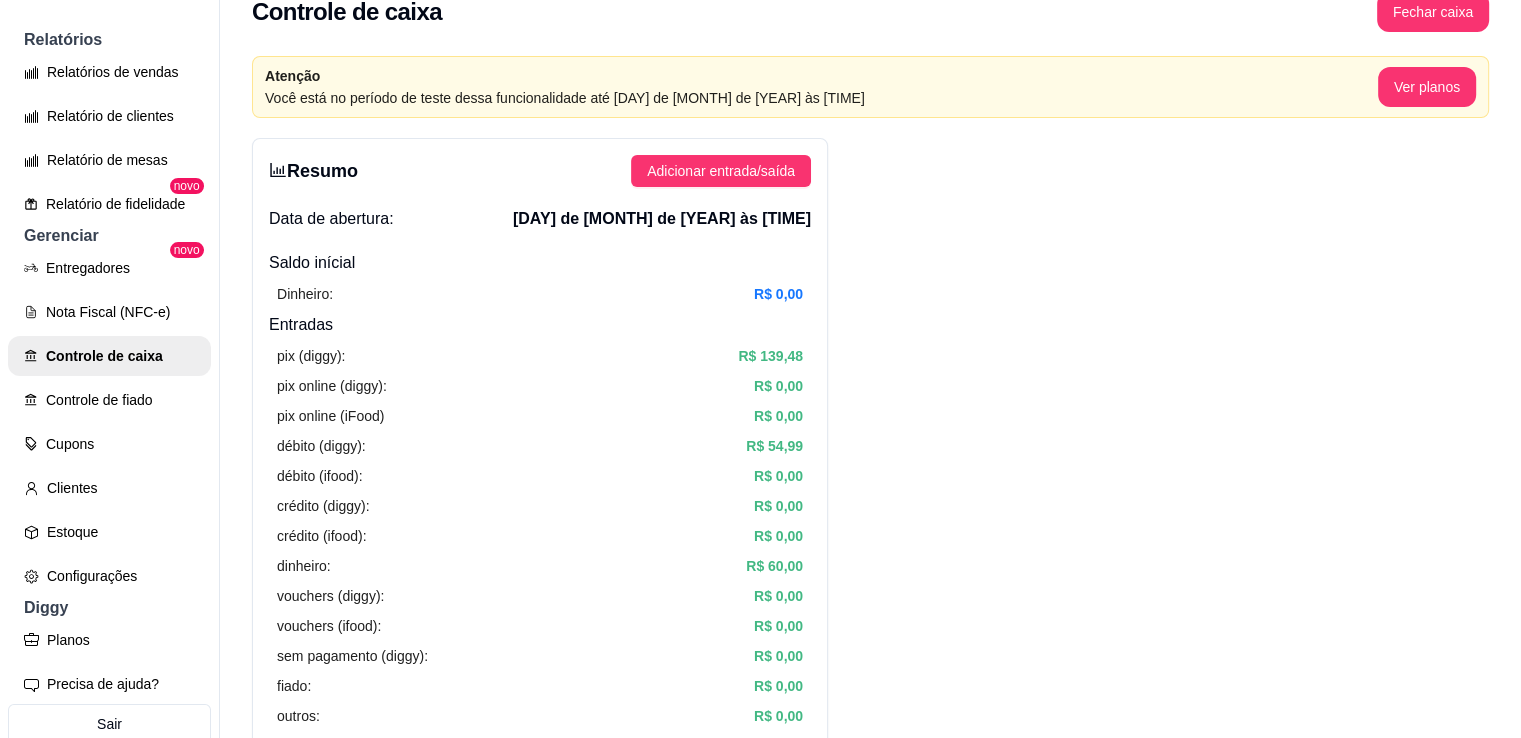 scroll, scrollTop: 0, scrollLeft: 0, axis: both 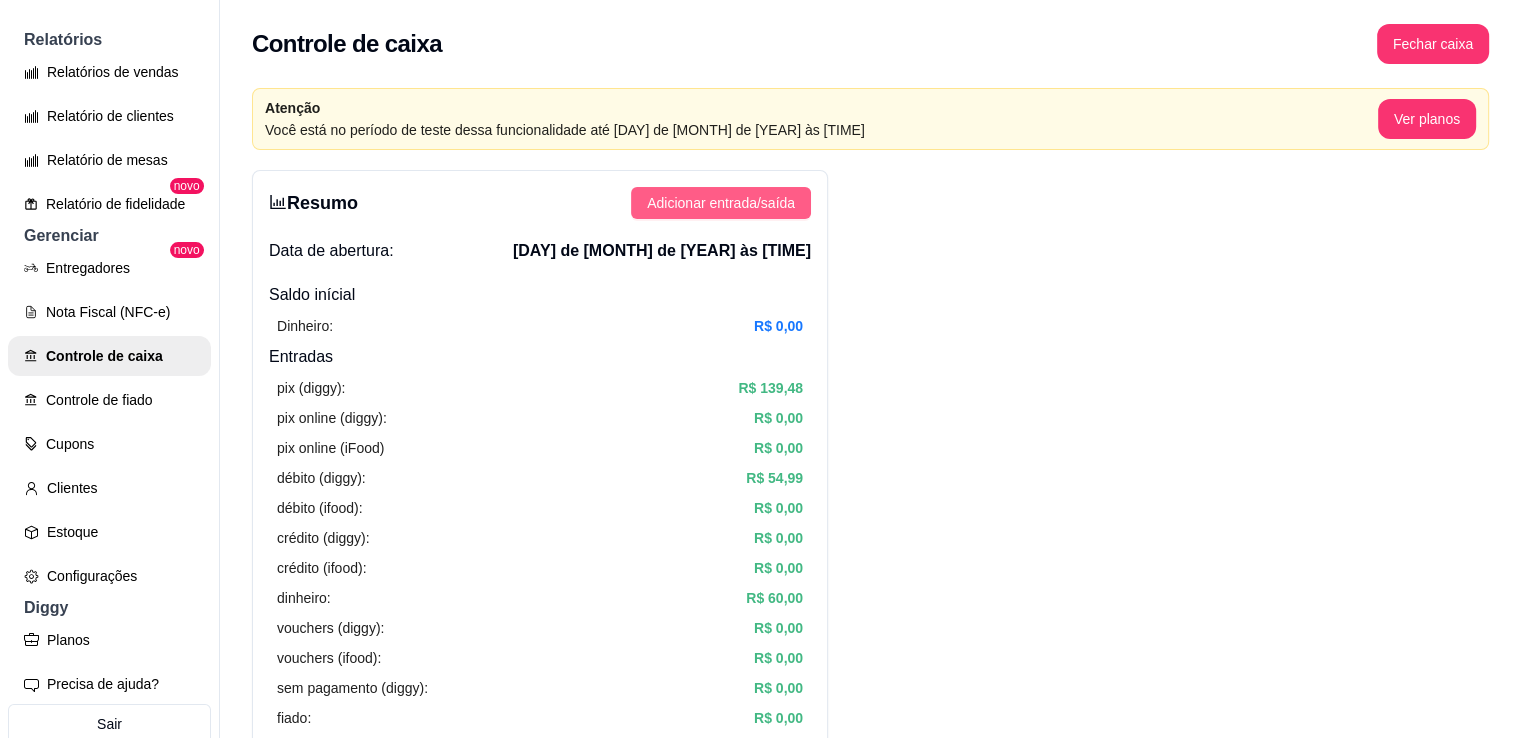 click on "Adicionar entrada/saída" at bounding box center (721, 203) 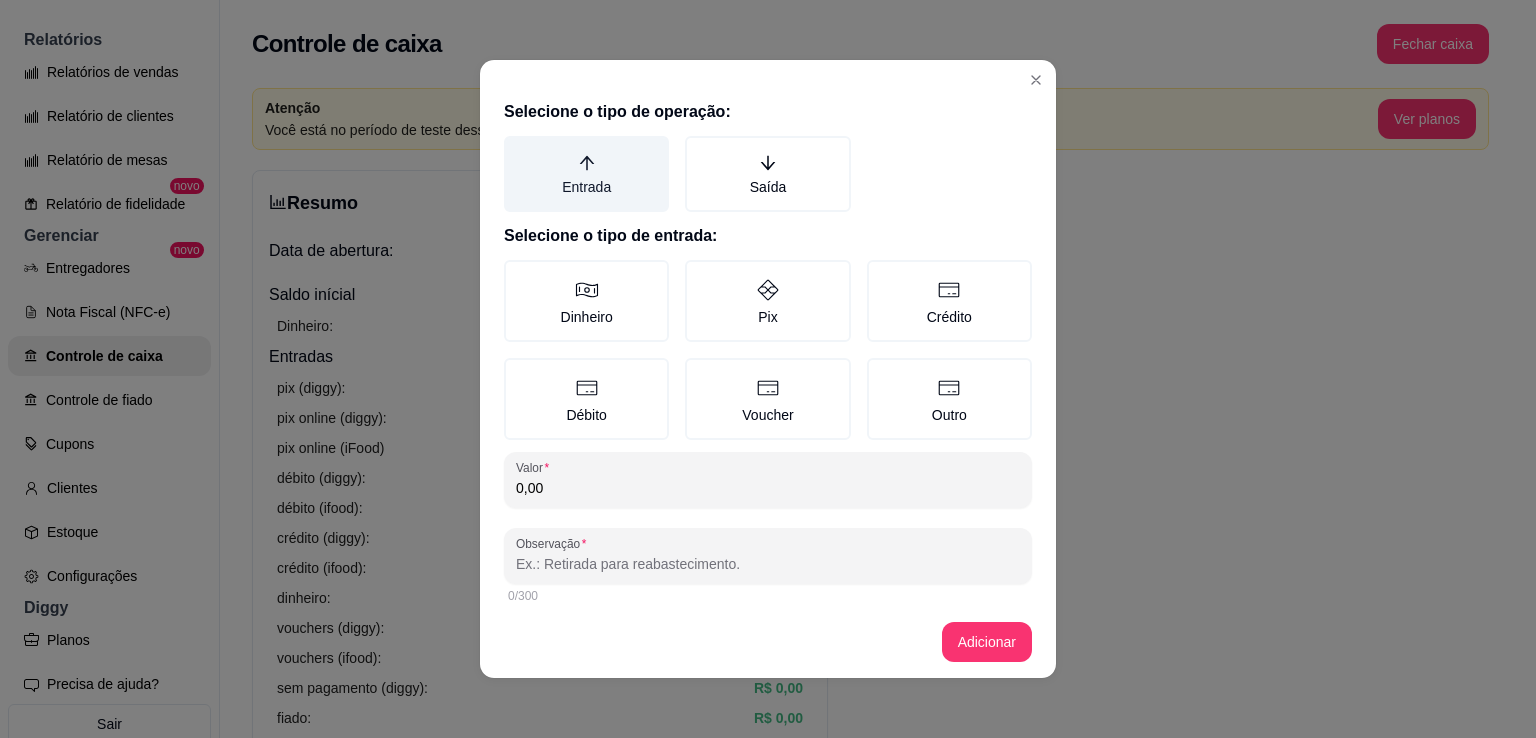 click on "Entrada" at bounding box center (586, 174) 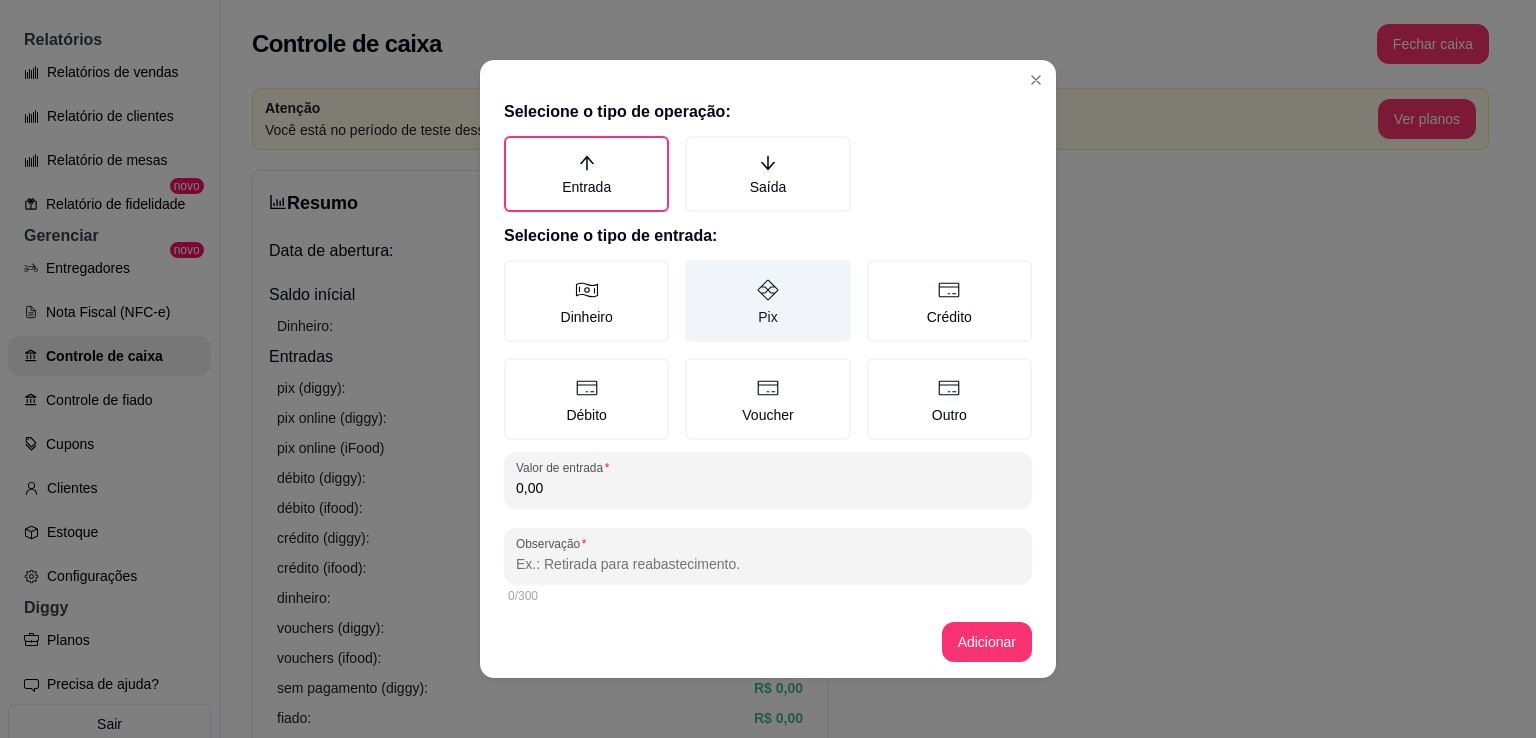click on "Pix" at bounding box center [767, 301] 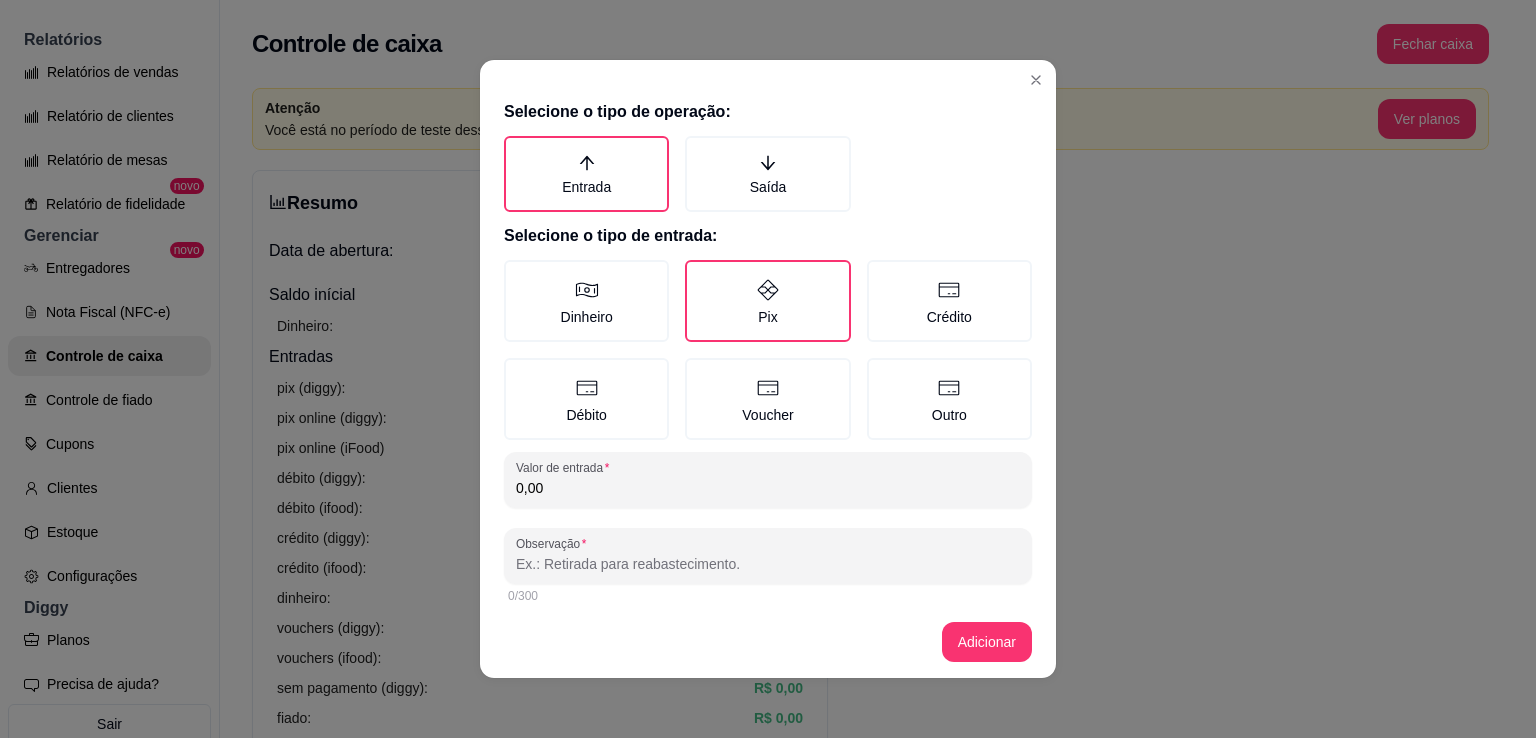 click on "0,00" at bounding box center [768, 488] 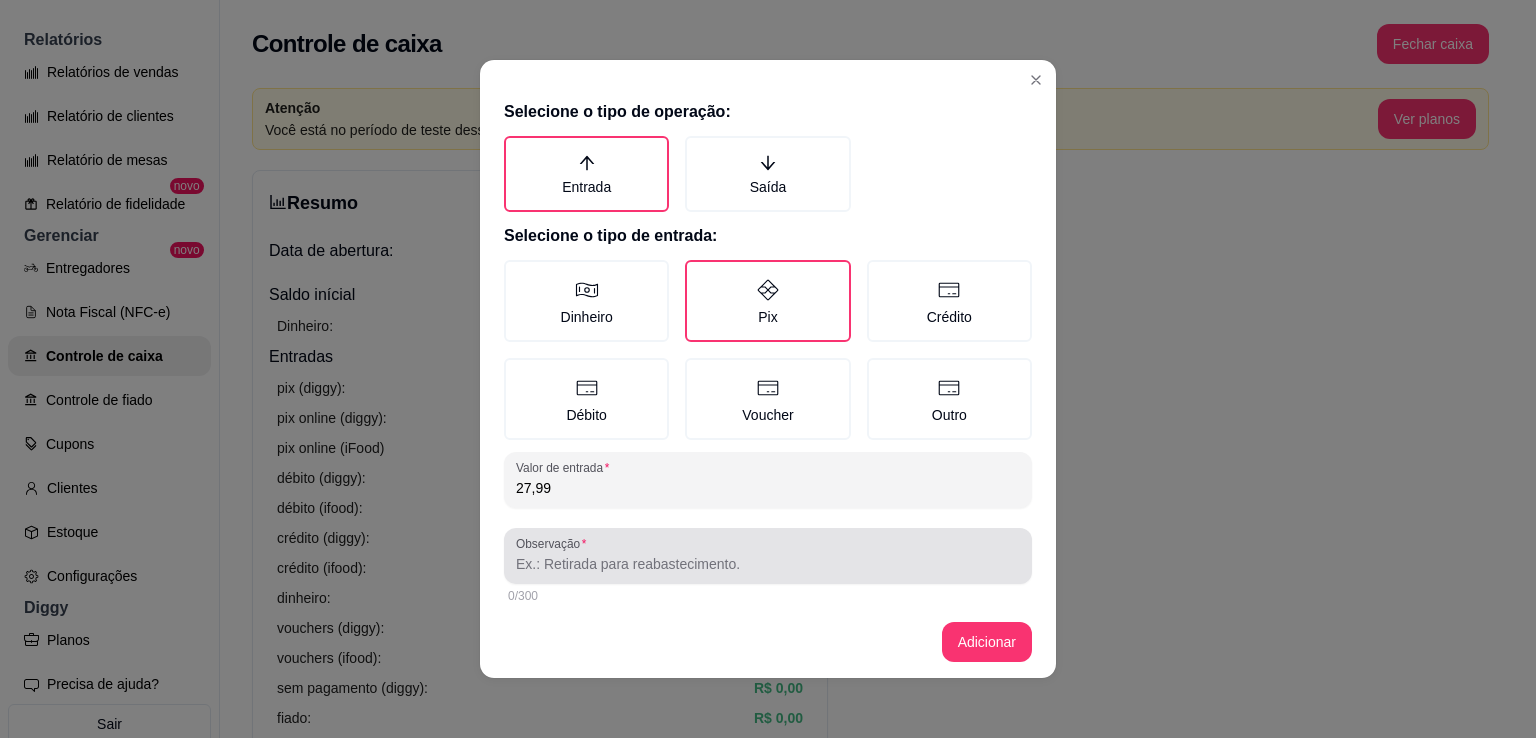 type on "27,99" 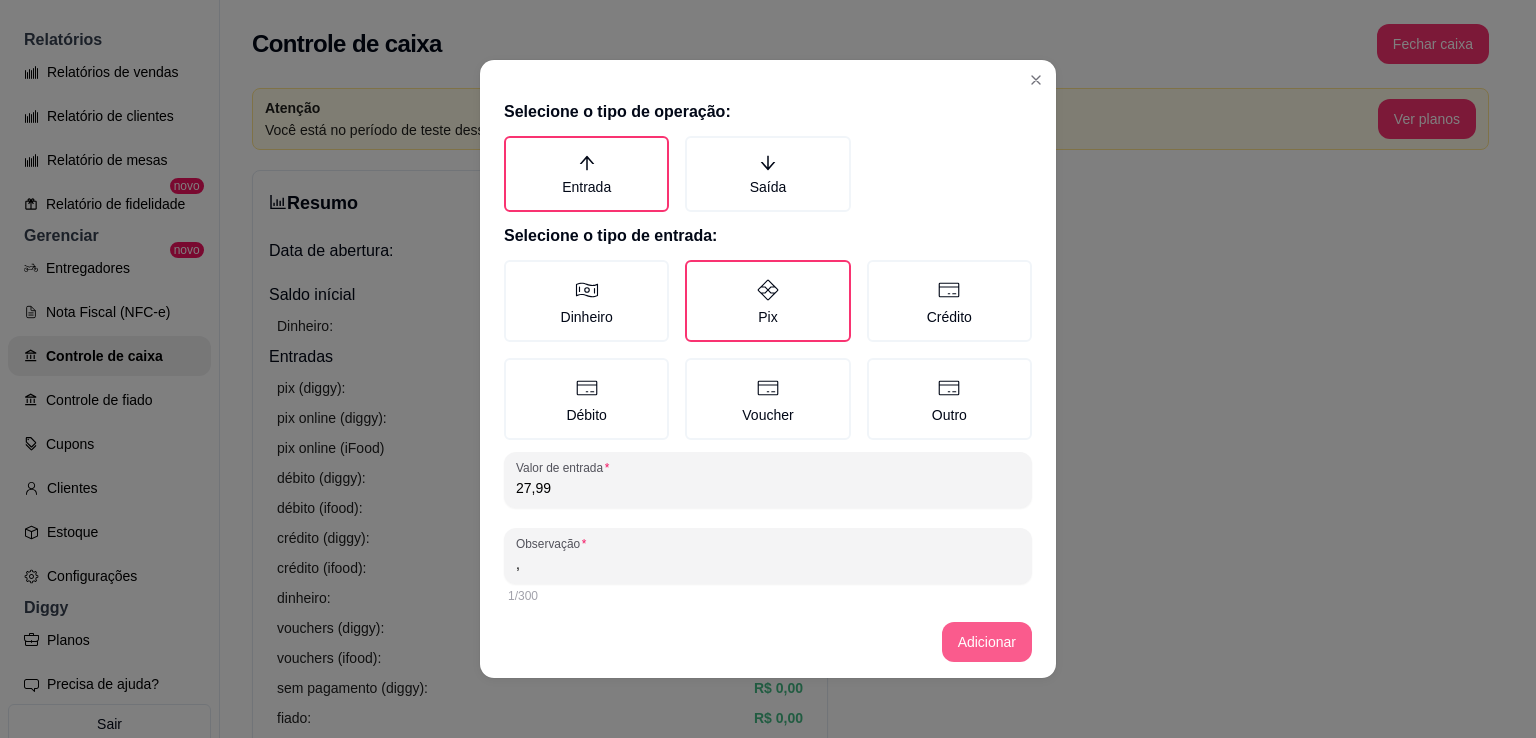 type on "," 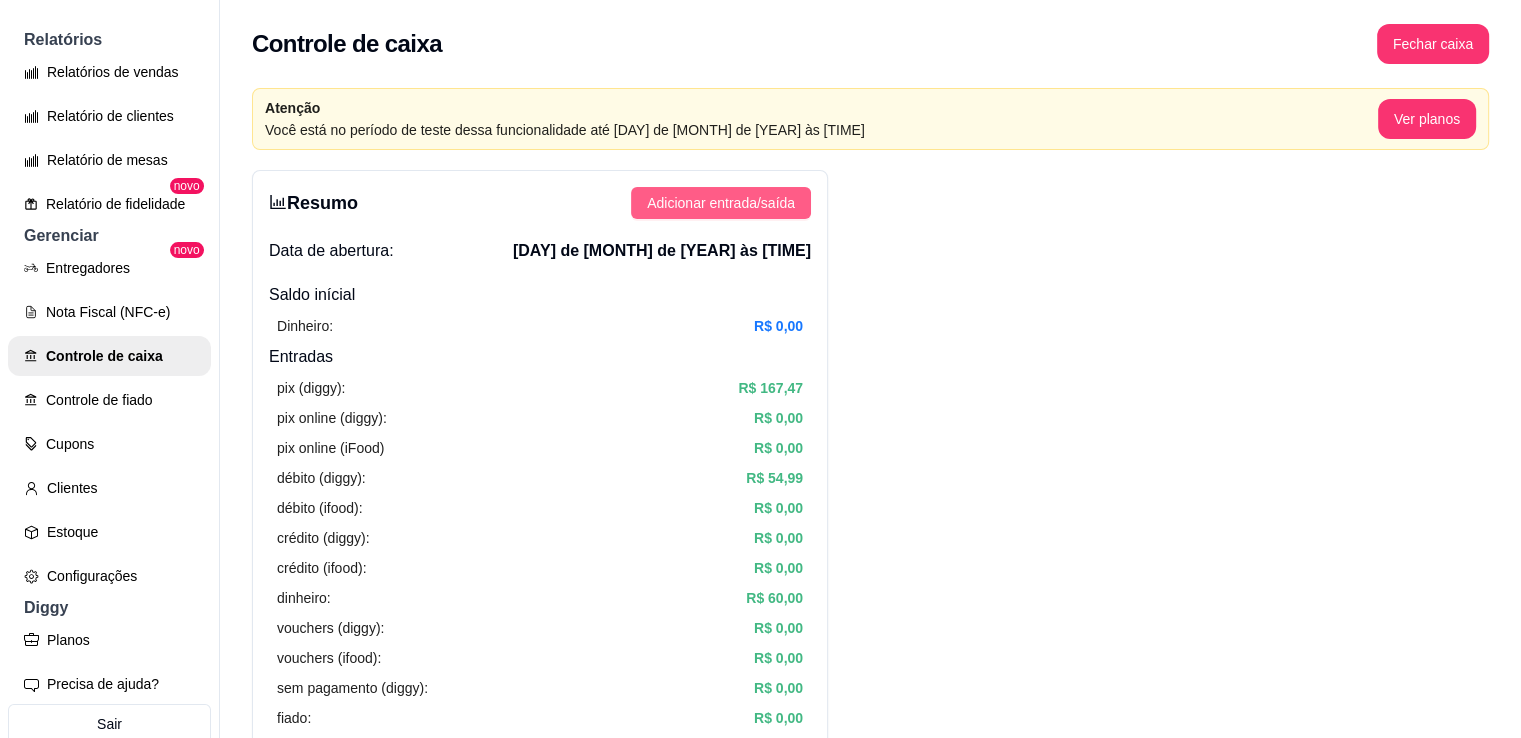 click on "Adicionar entrada/saída" at bounding box center [721, 203] 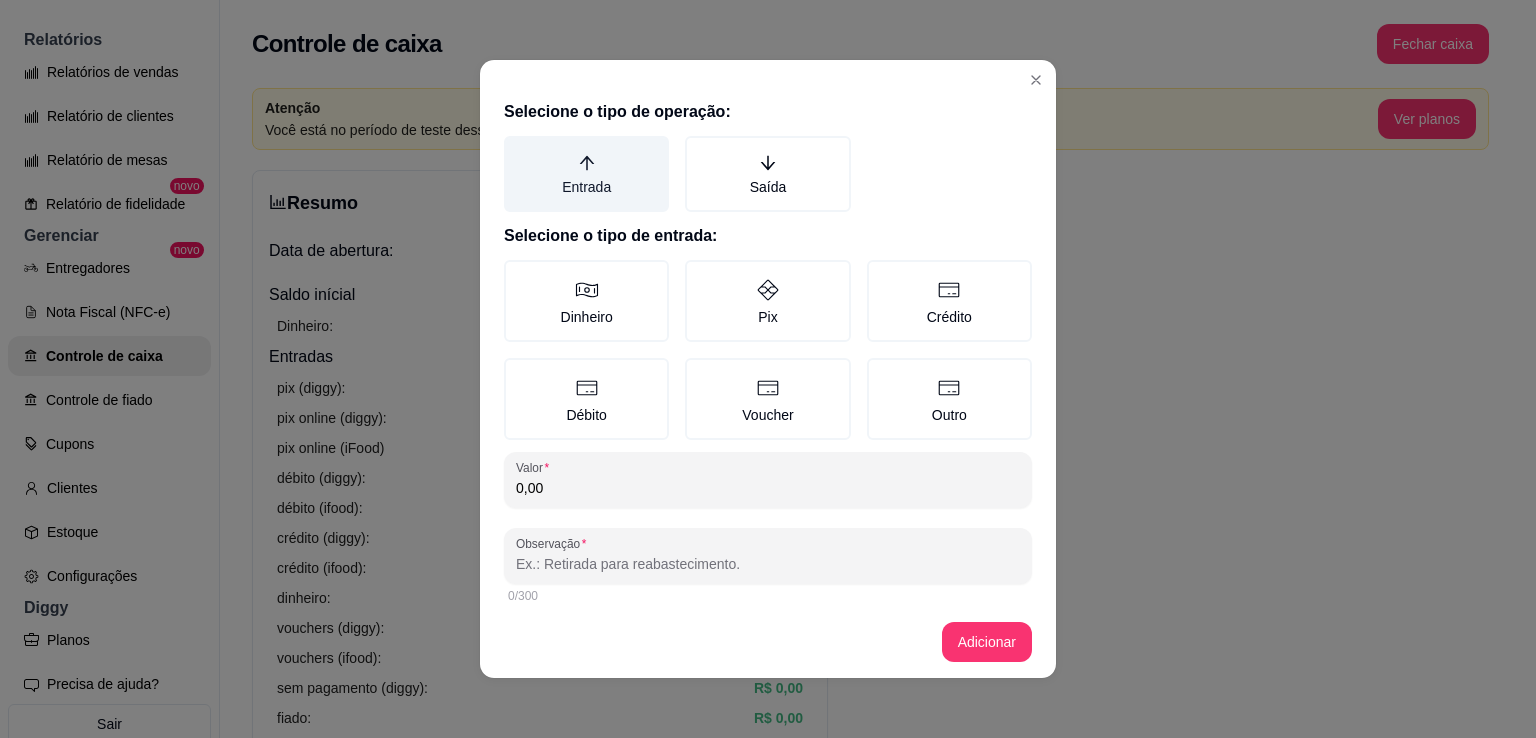 click on "Entrada" at bounding box center [586, 174] 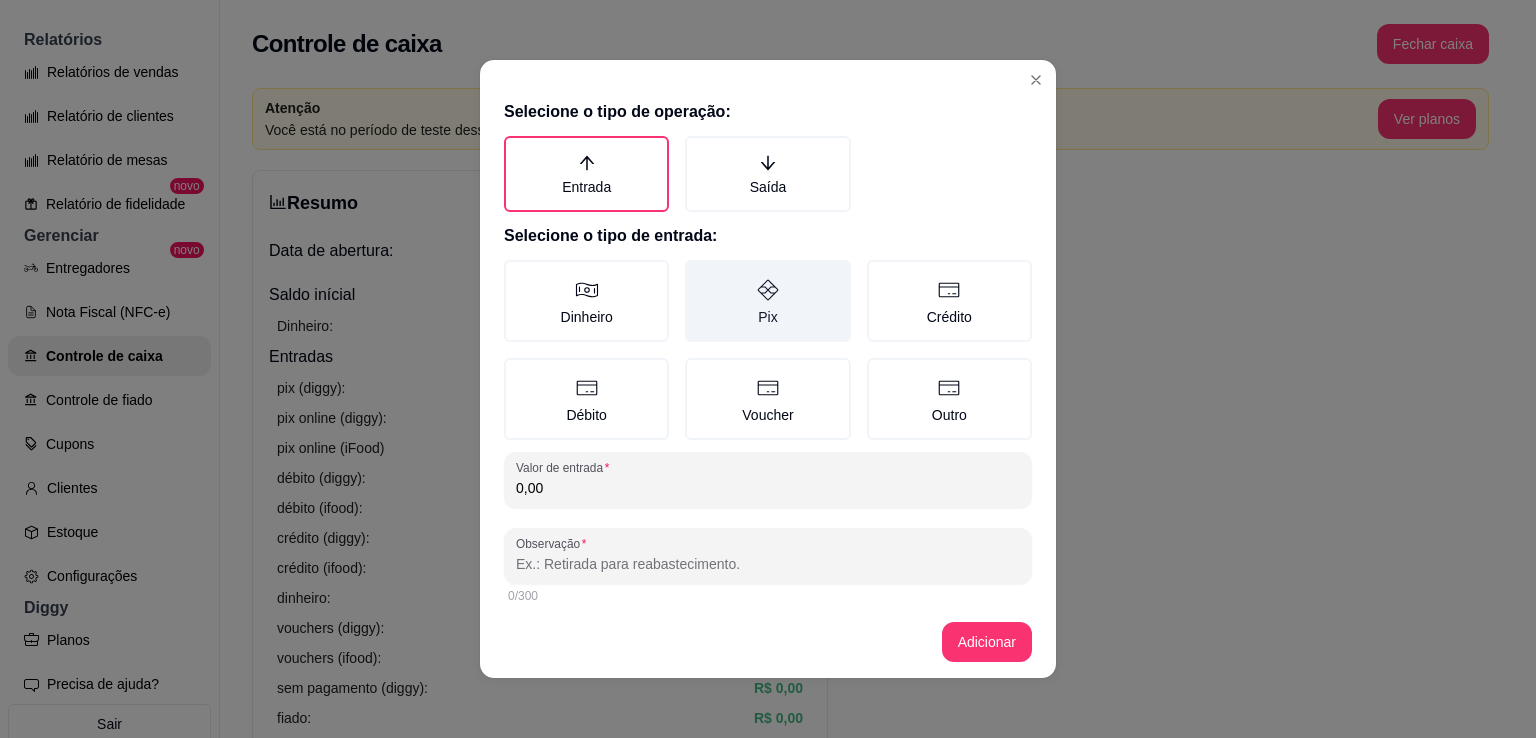 click on "Pix" at bounding box center (767, 301) 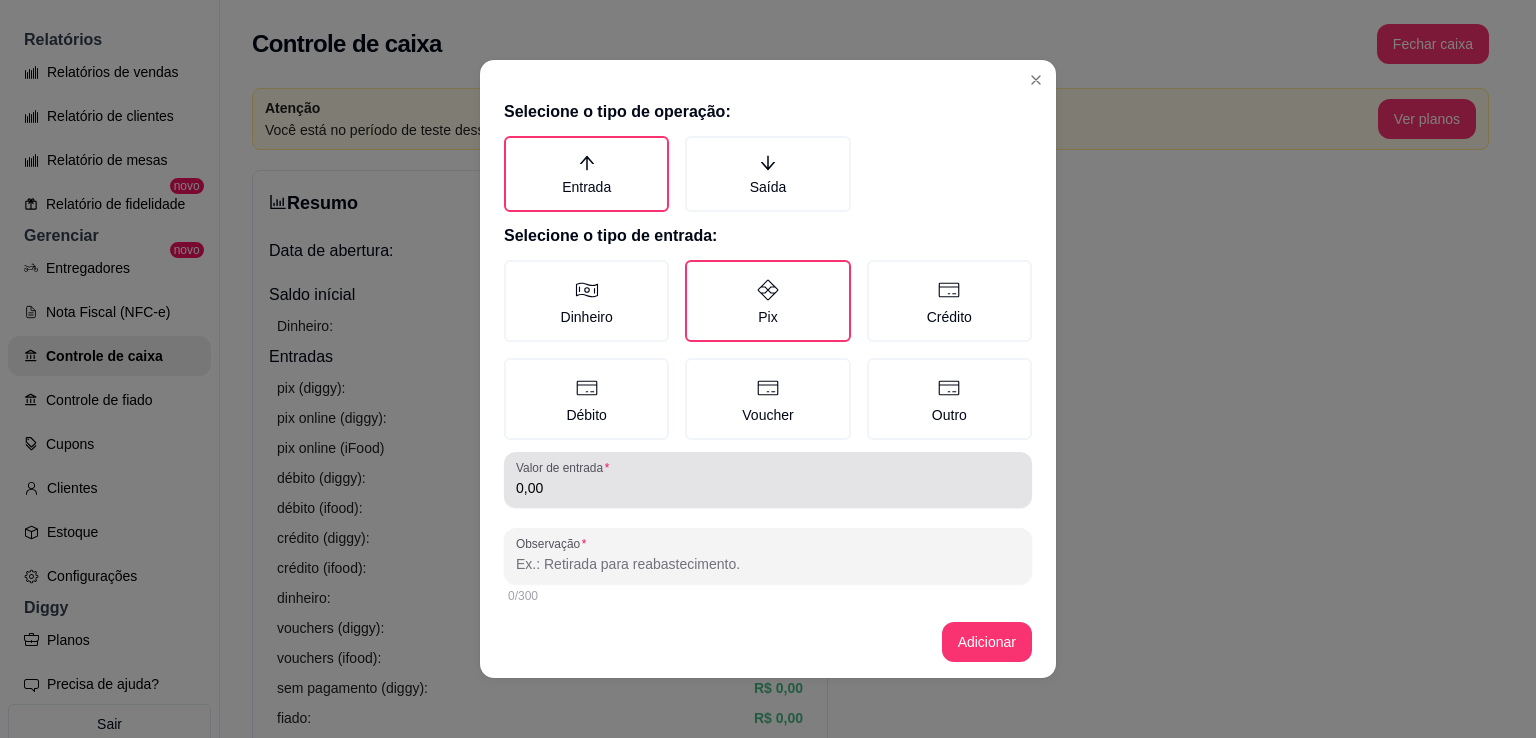 click on "0,00" at bounding box center (768, 480) 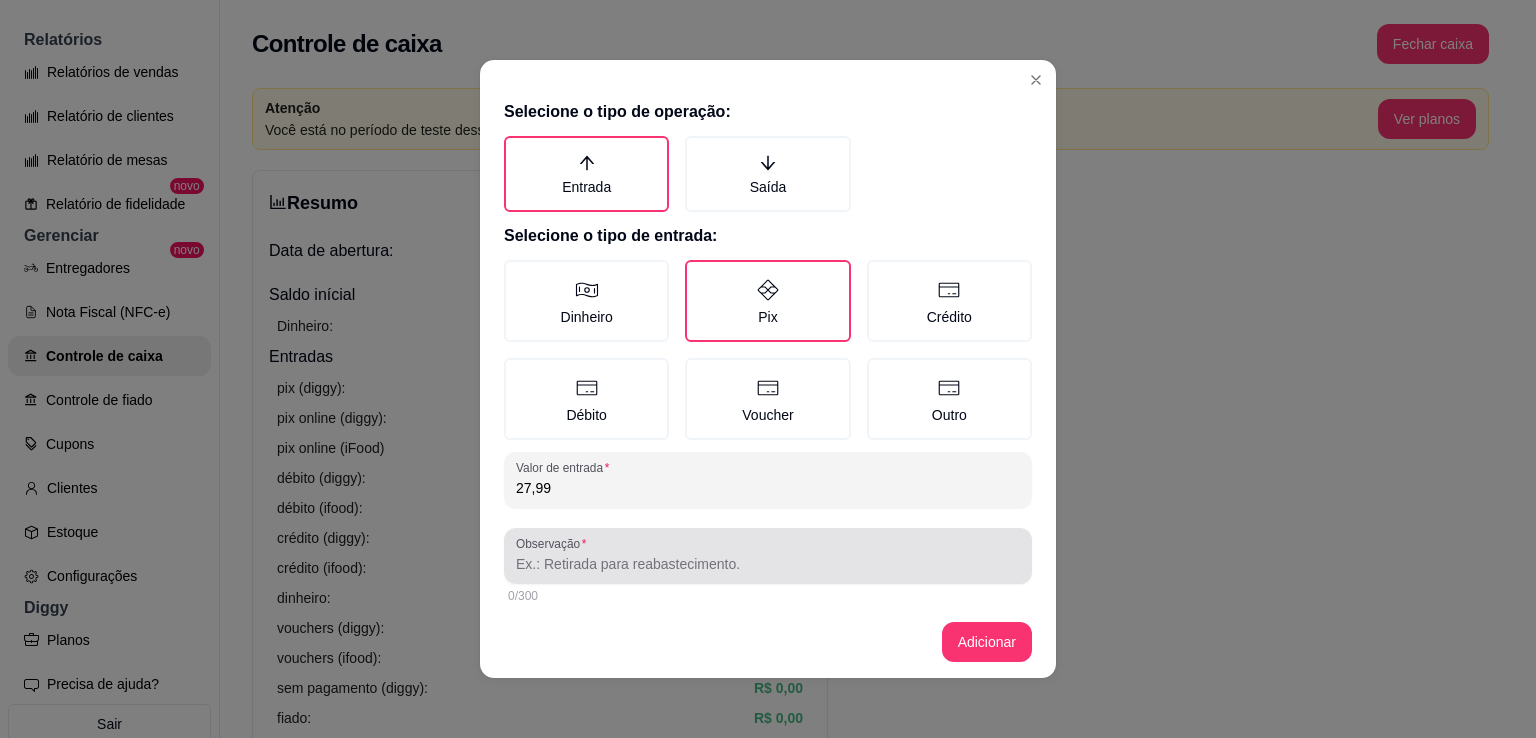 type on "27,99" 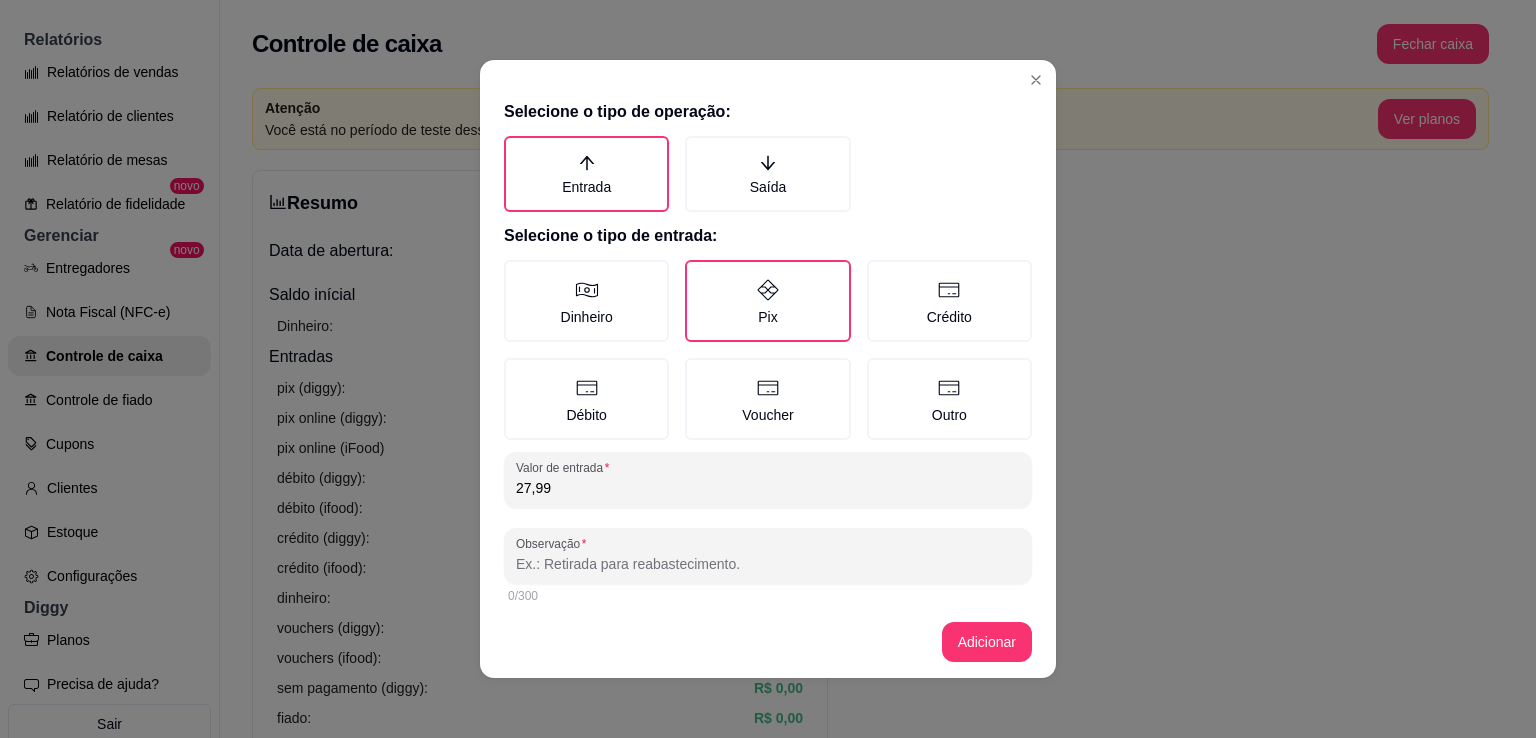 click on "Observação" at bounding box center (768, 564) 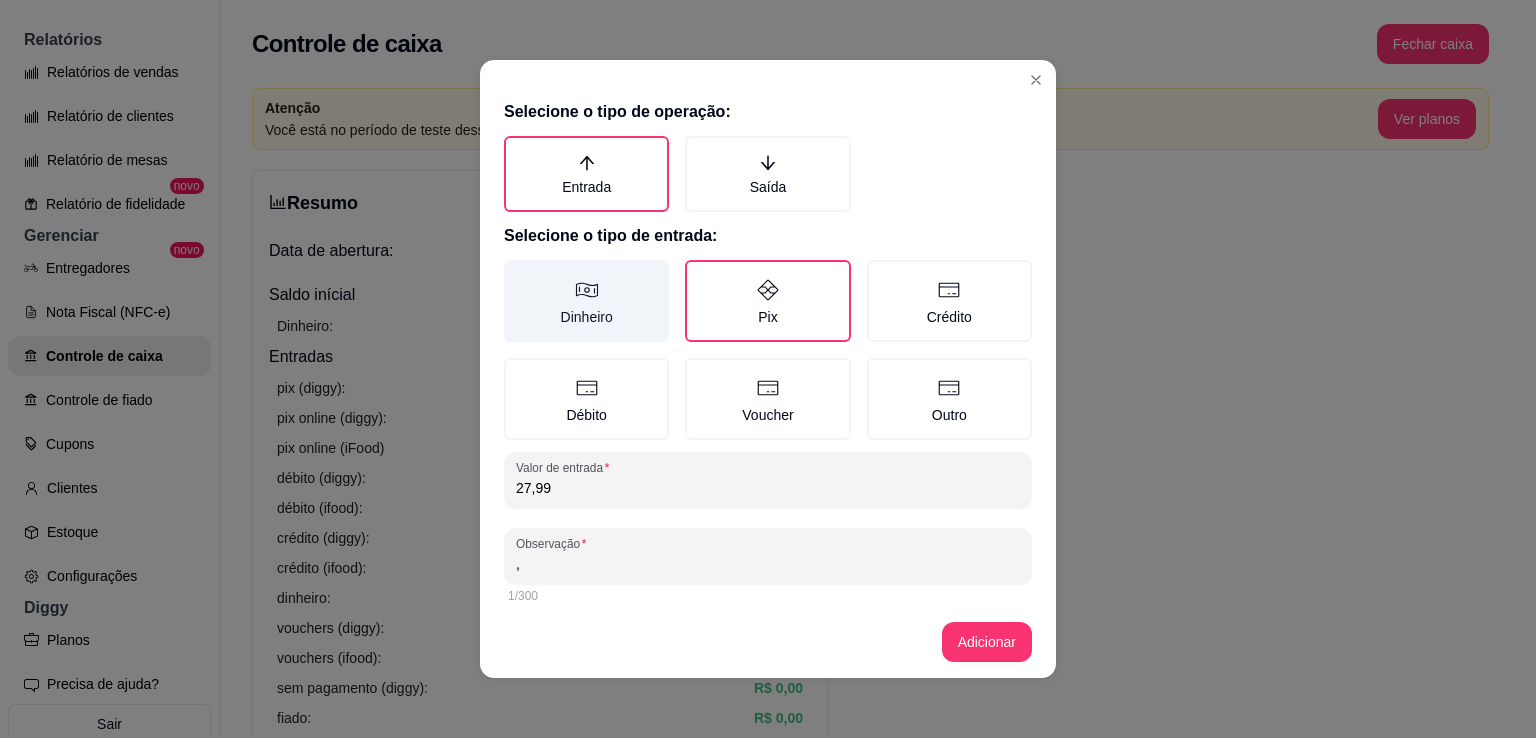 type on "," 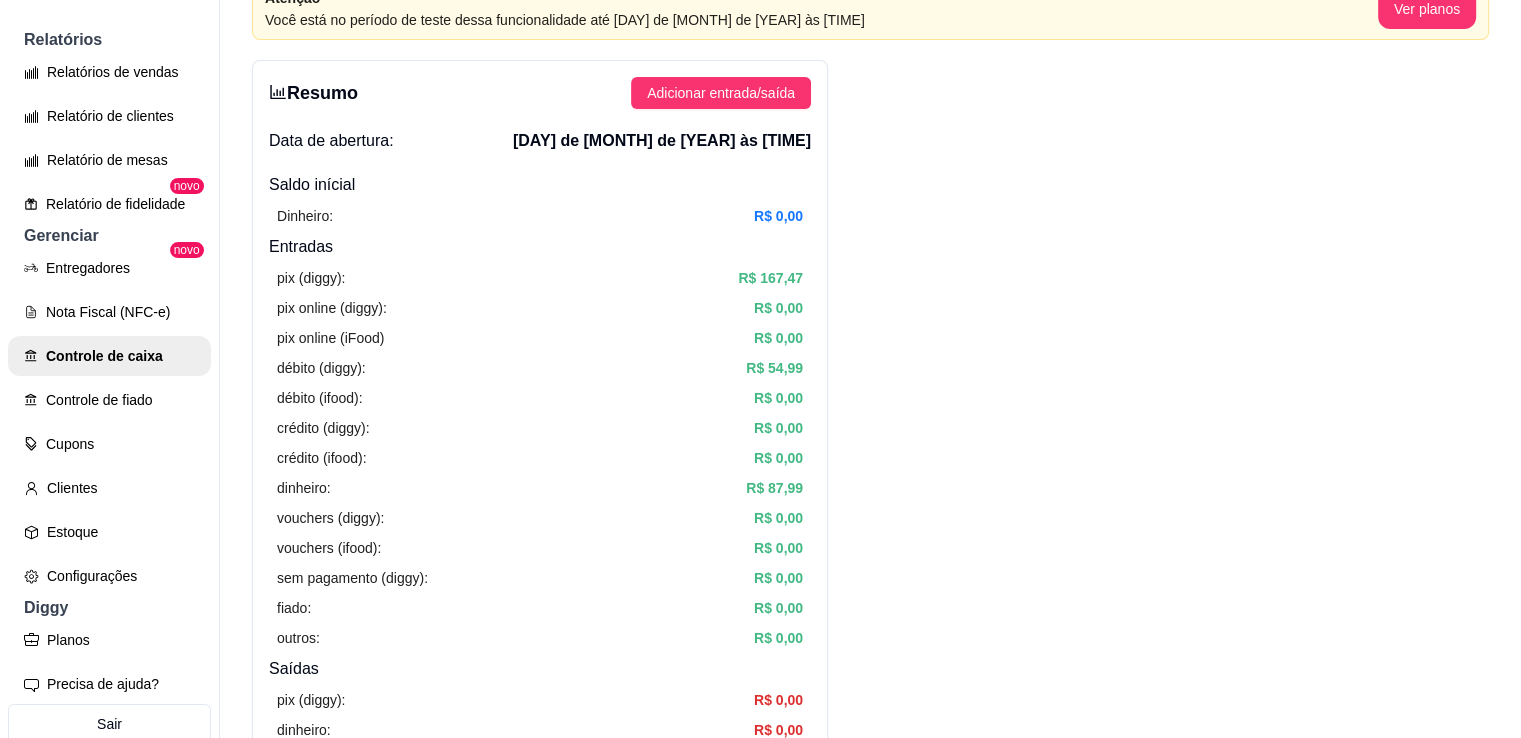 scroll, scrollTop: 0, scrollLeft: 0, axis: both 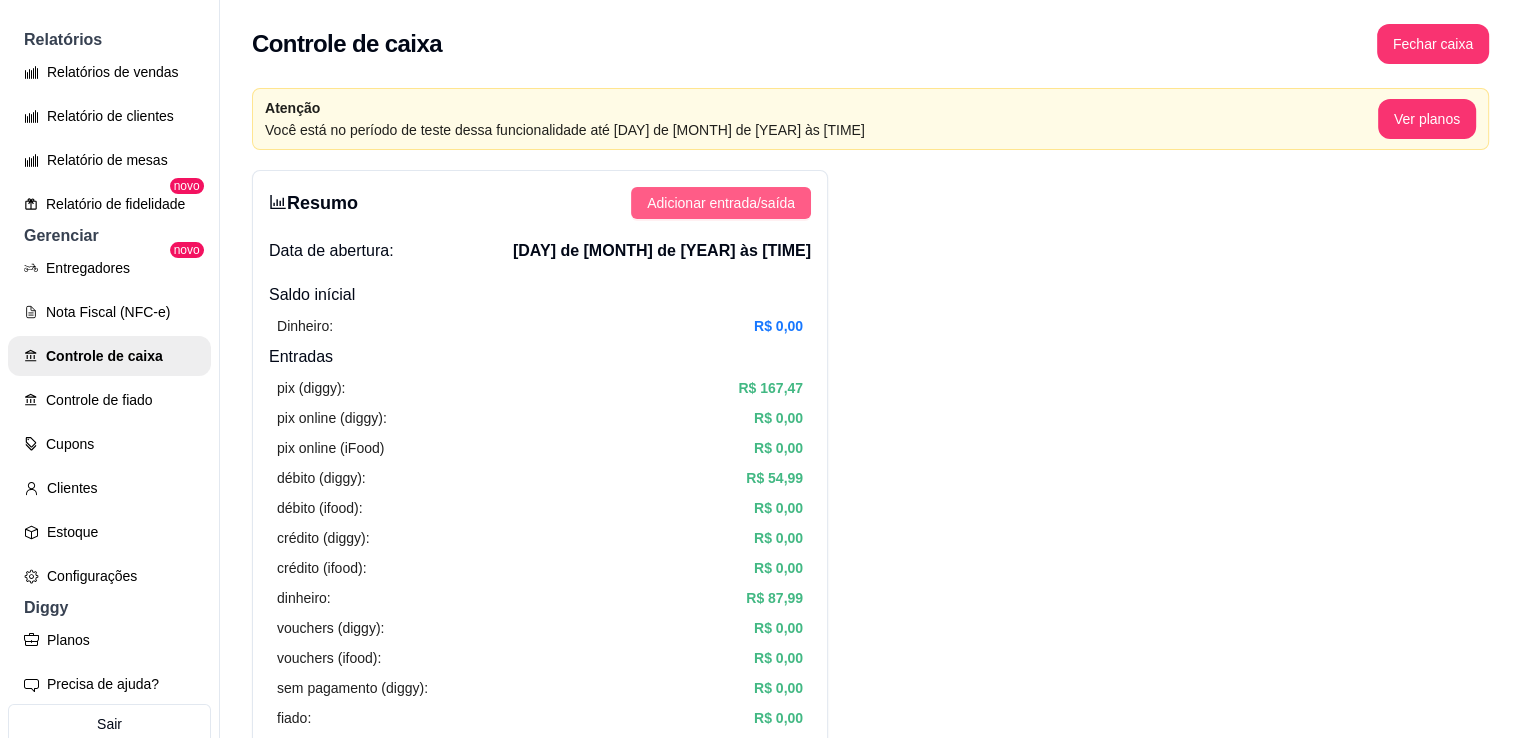 click on "Adicionar entrada/saída" at bounding box center (721, 203) 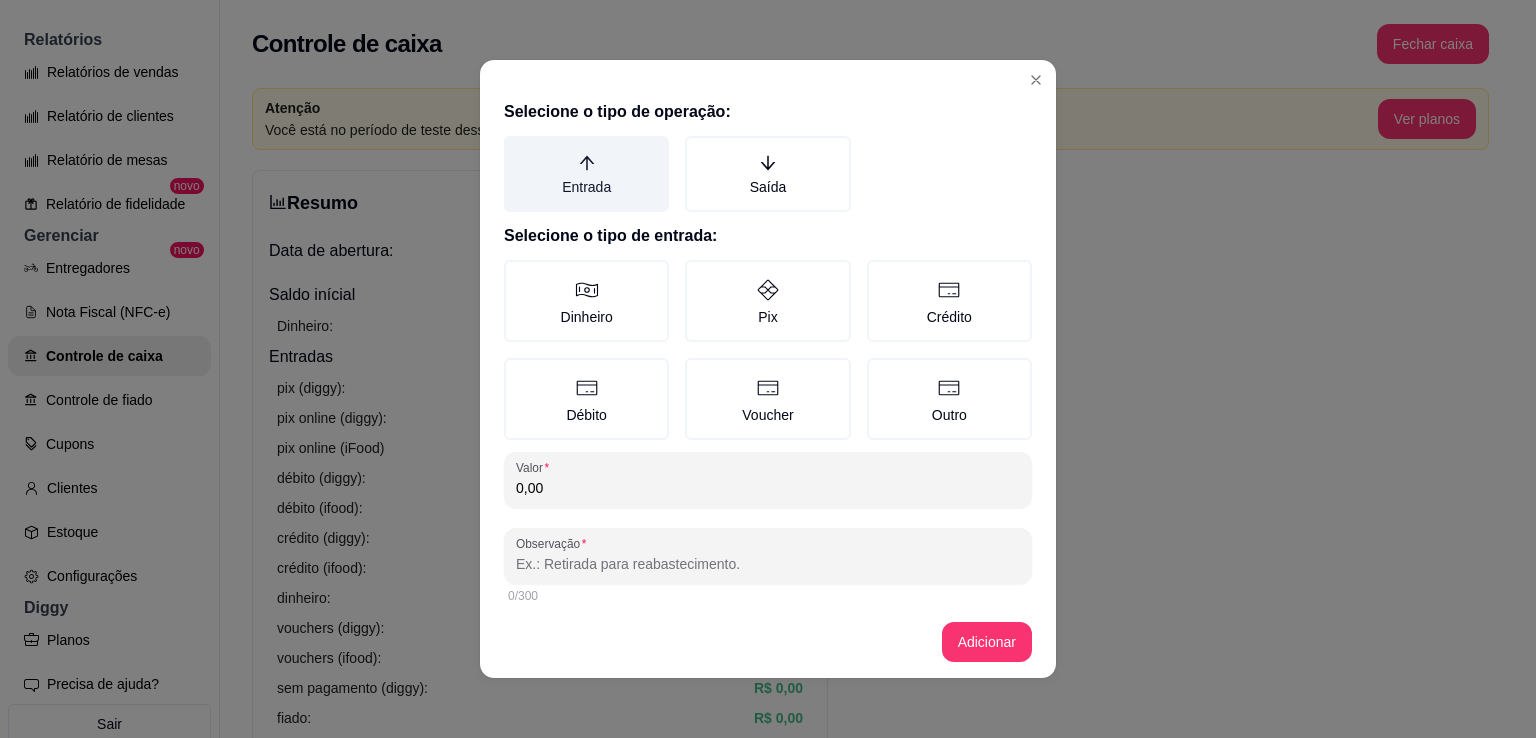 click on "Entrada" at bounding box center (586, 174) 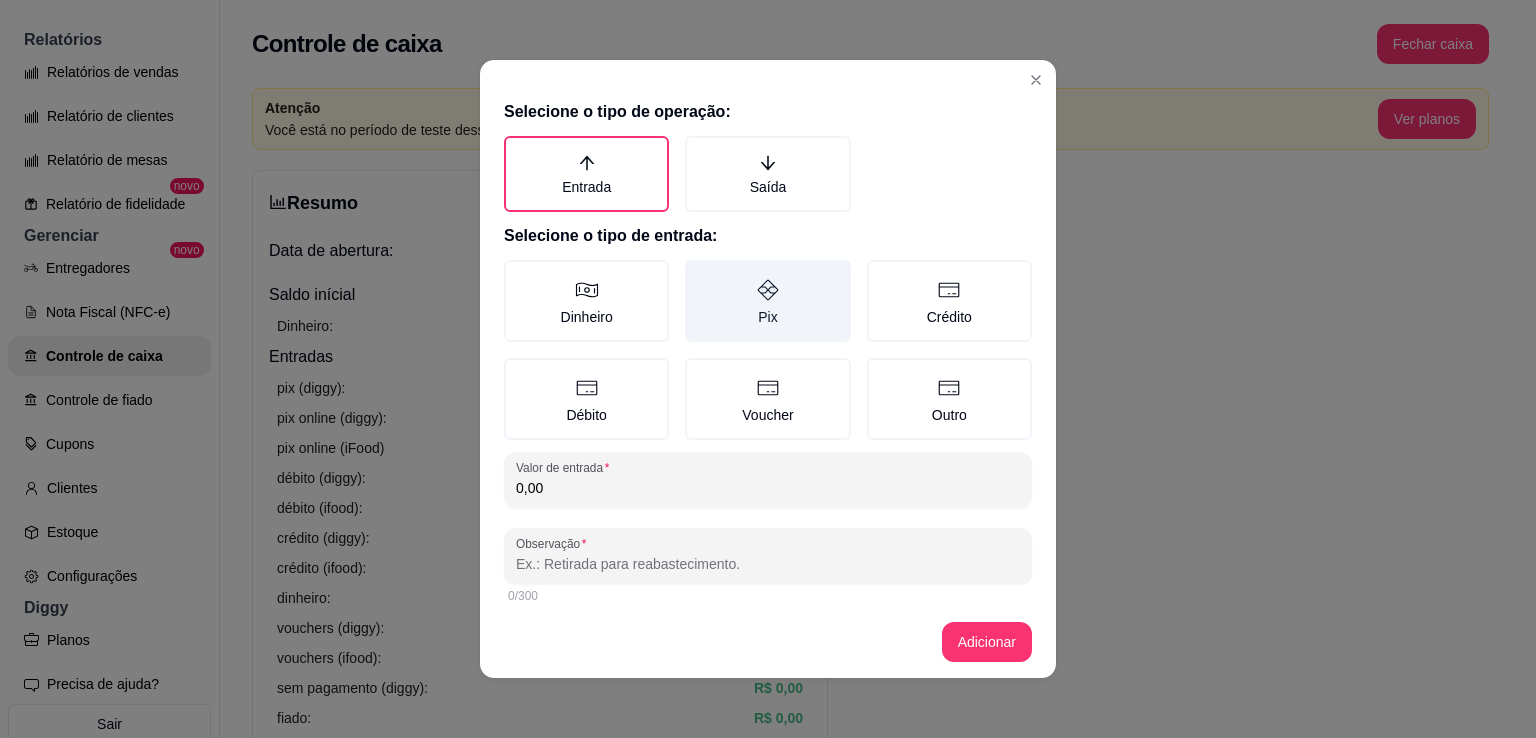 click on "Pix" at bounding box center (767, 301) 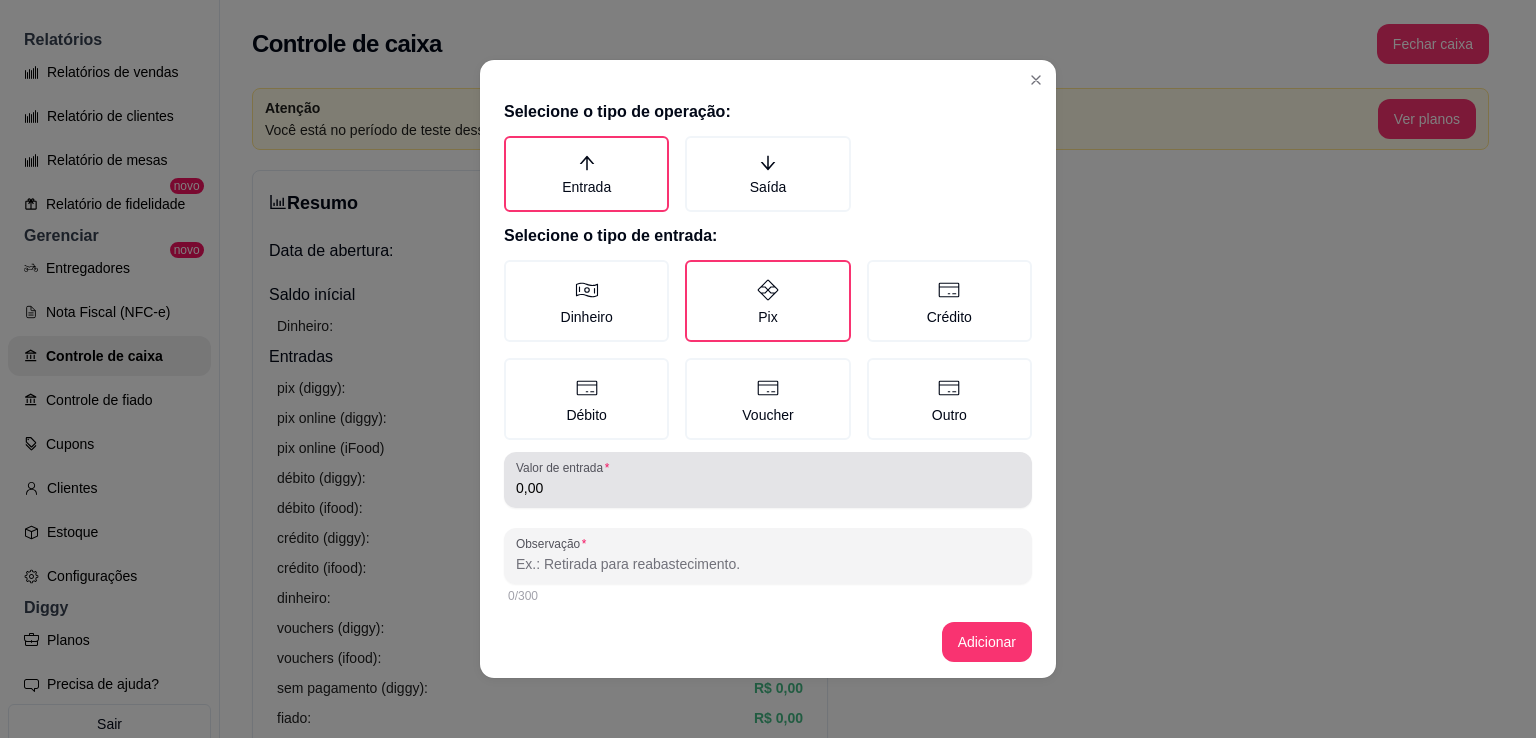 click on "0,00" at bounding box center [768, 480] 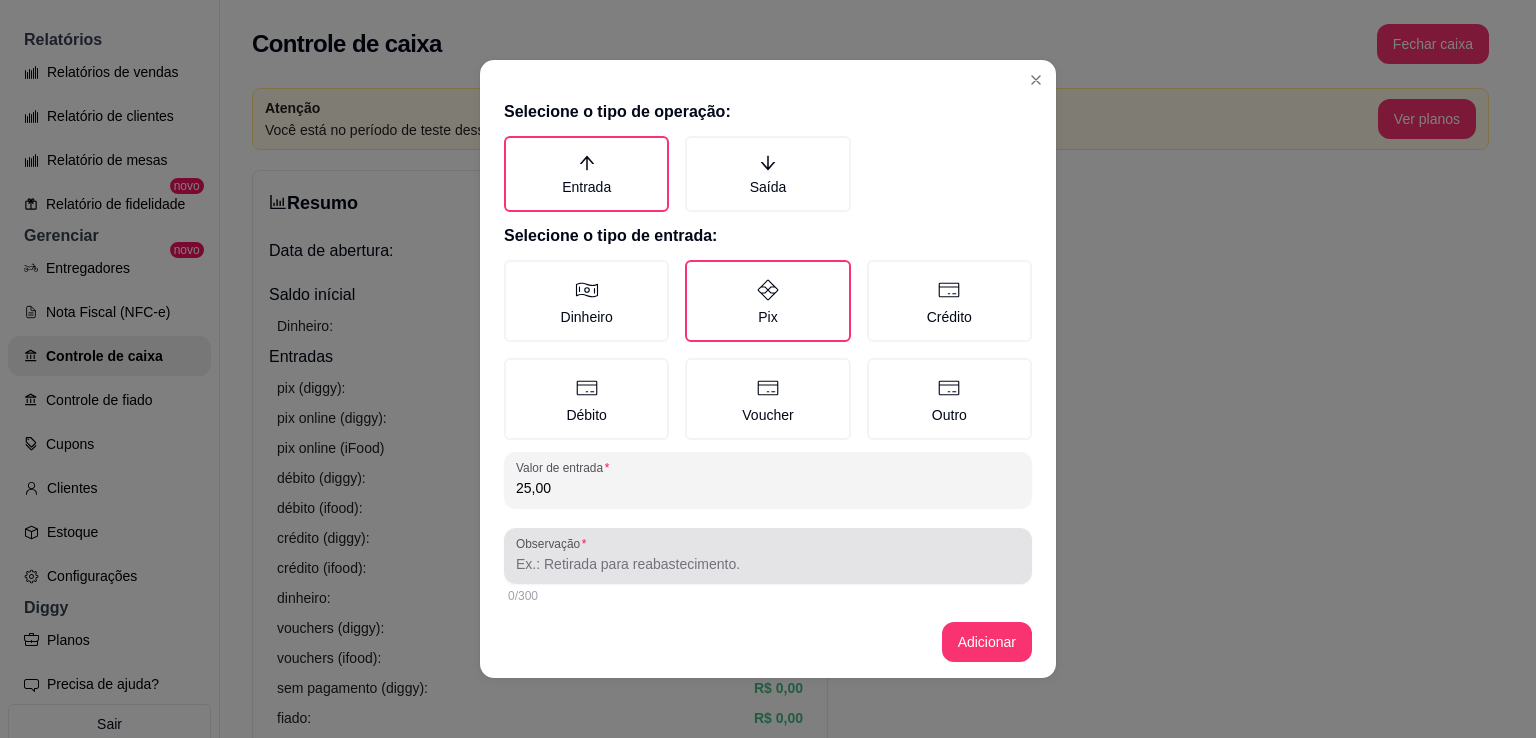 type on "25,00" 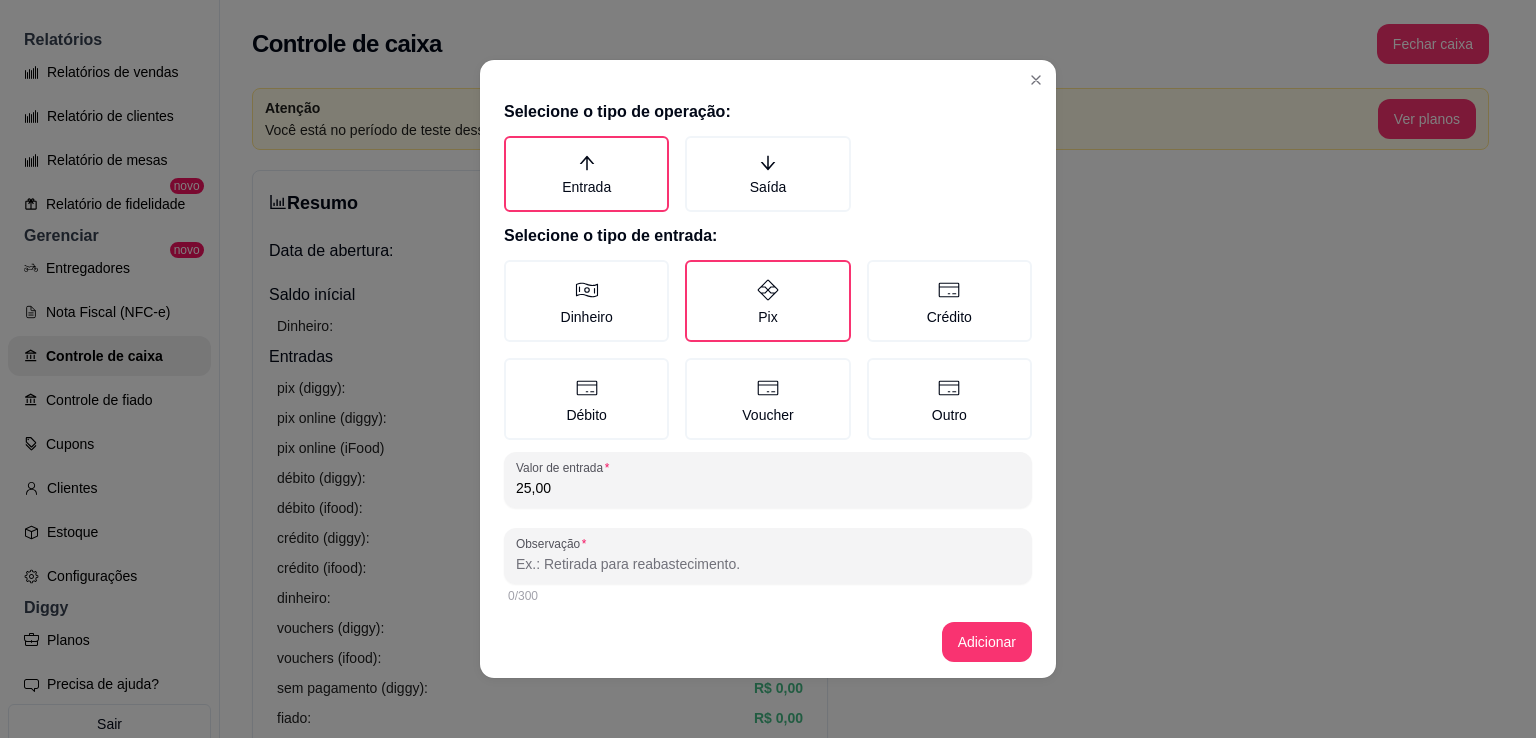 click on "Observação" at bounding box center (768, 564) 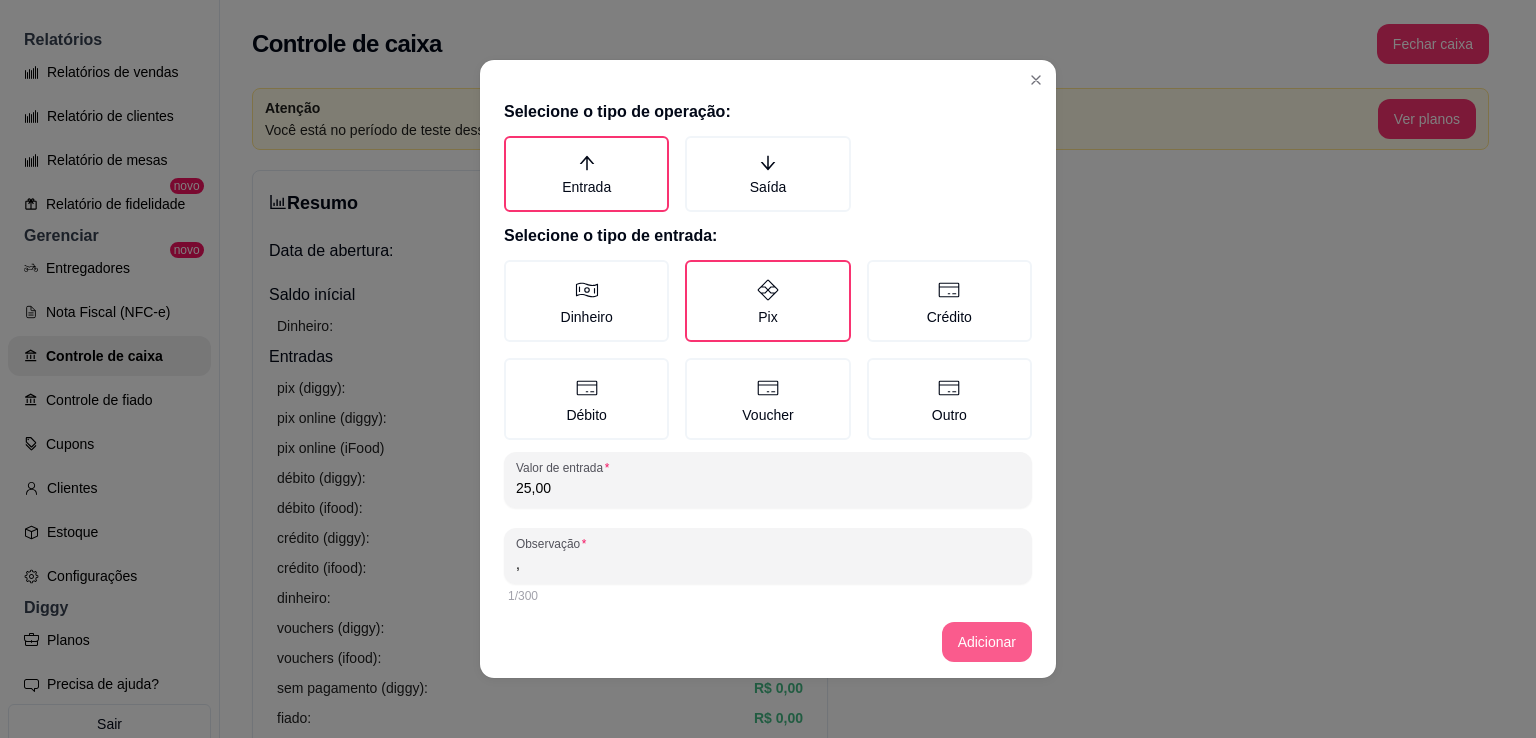type on "," 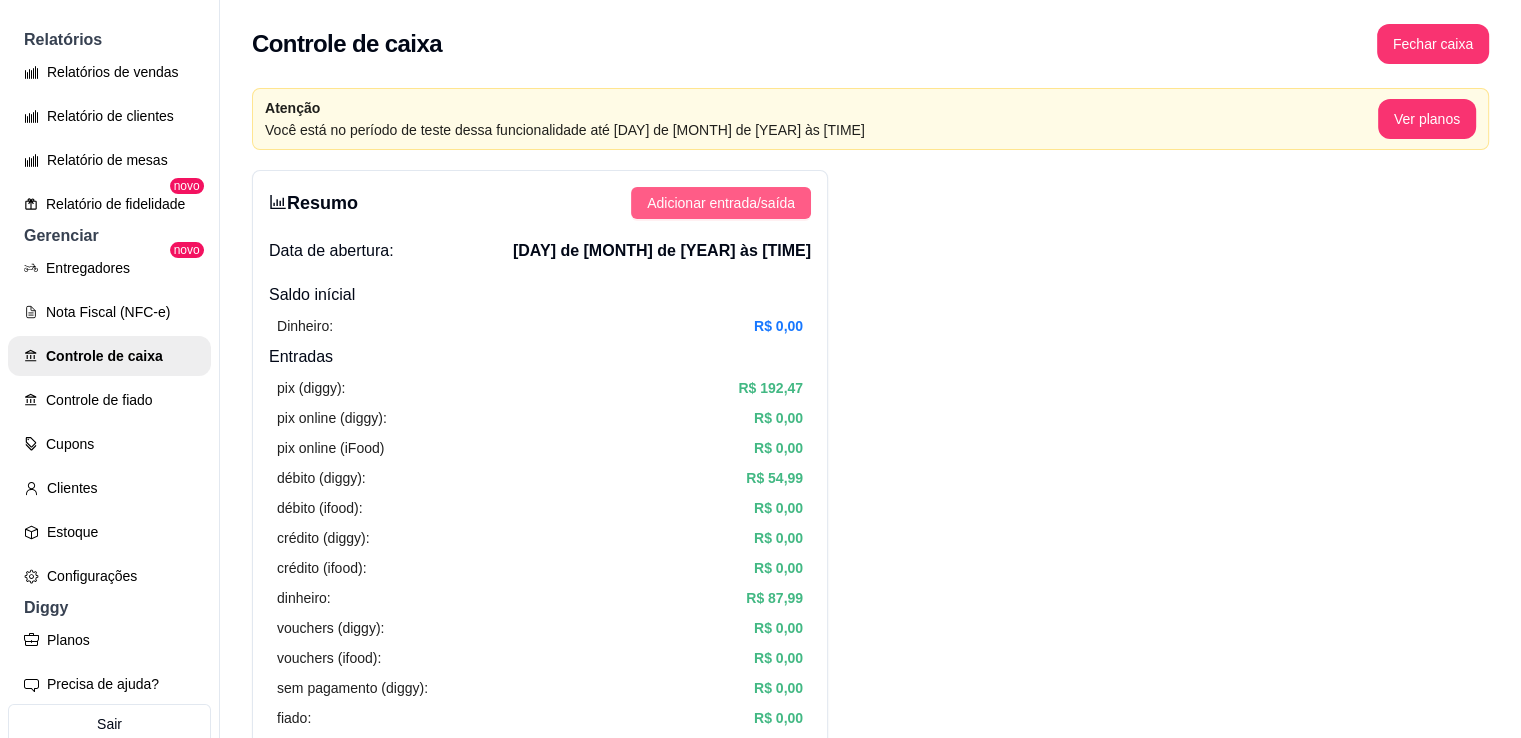click on "Adicionar entrada/saída" at bounding box center (721, 203) 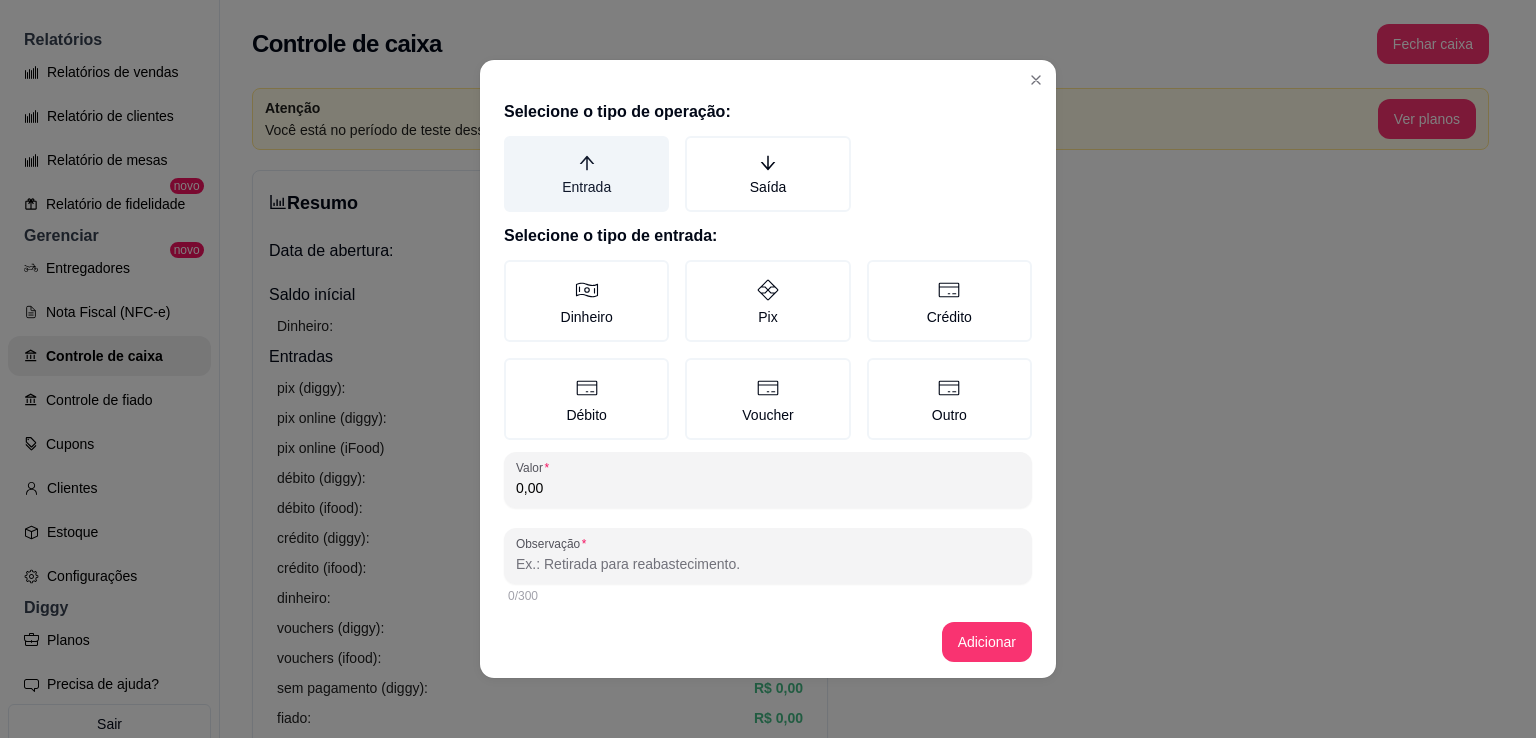 click on "Entrada" at bounding box center [586, 174] 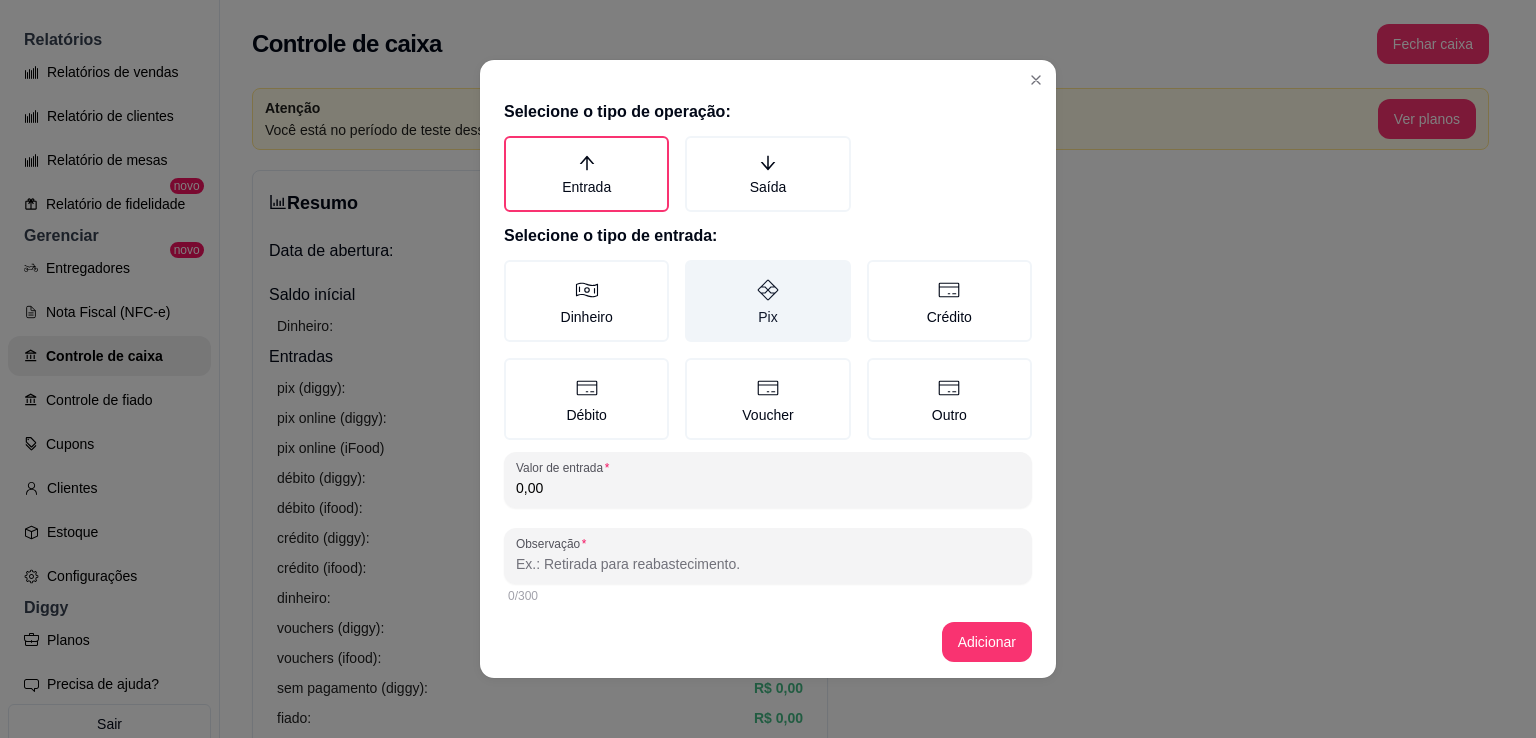 click on "Pix" at bounding box center [767, 301] 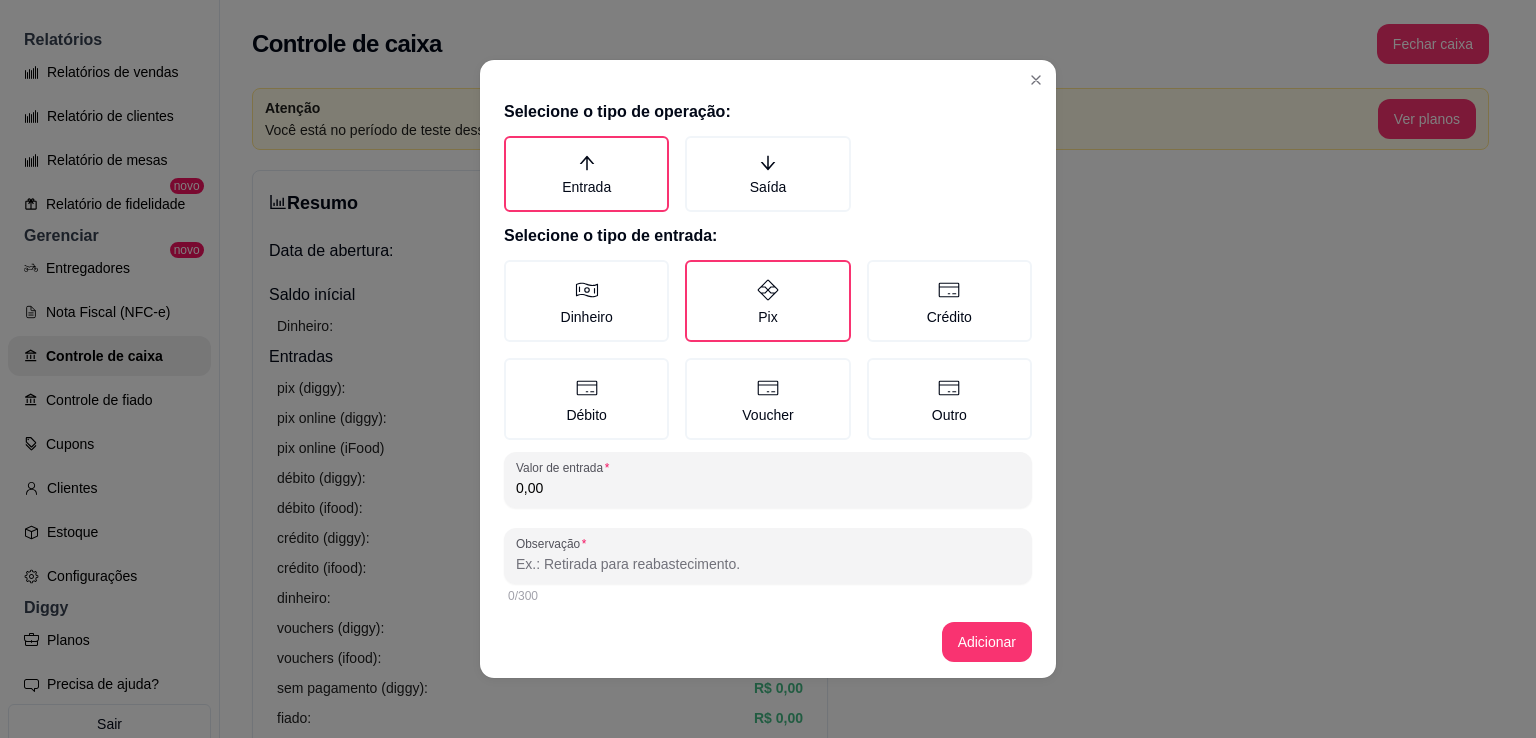 click on "0,00" at bounding box center (768, 488) 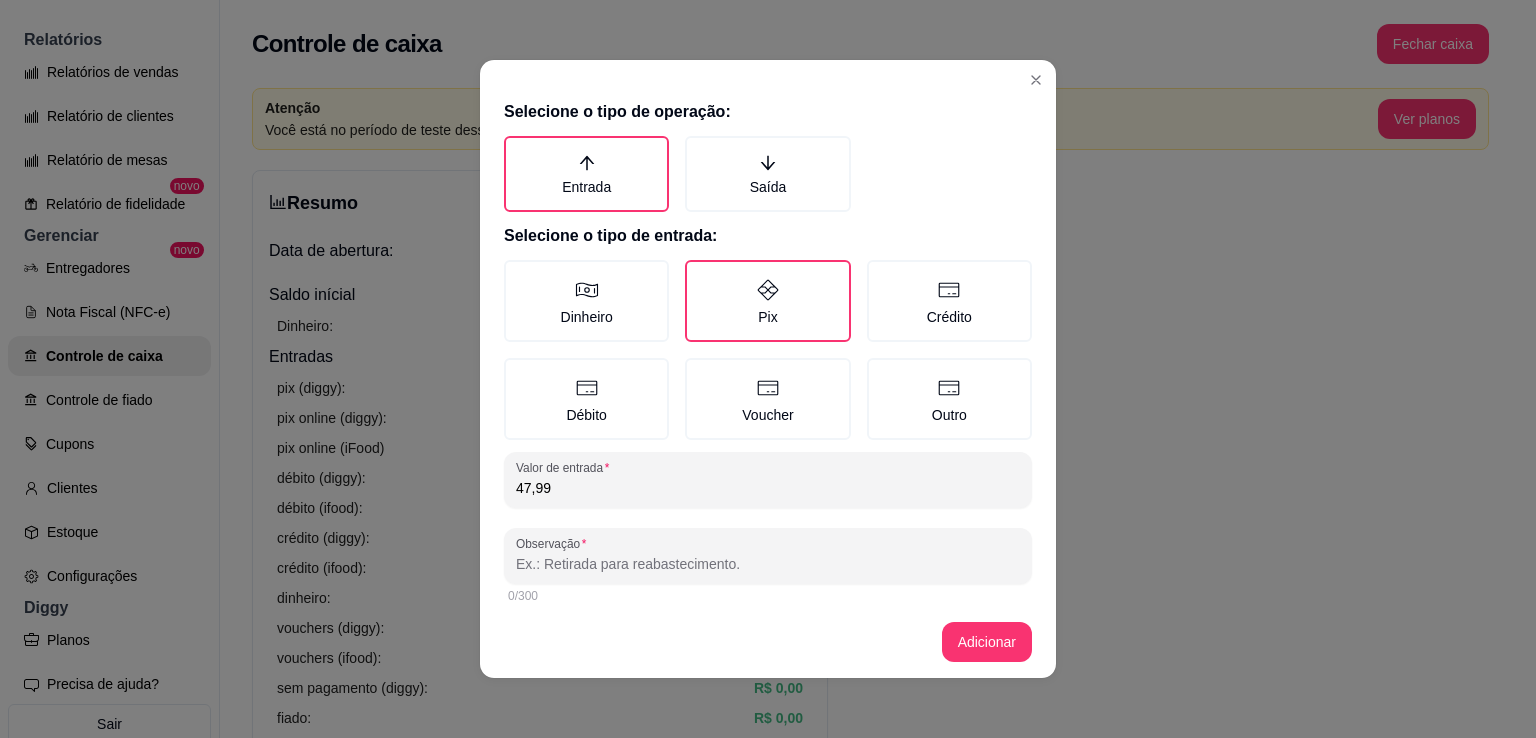 type on "47,99" 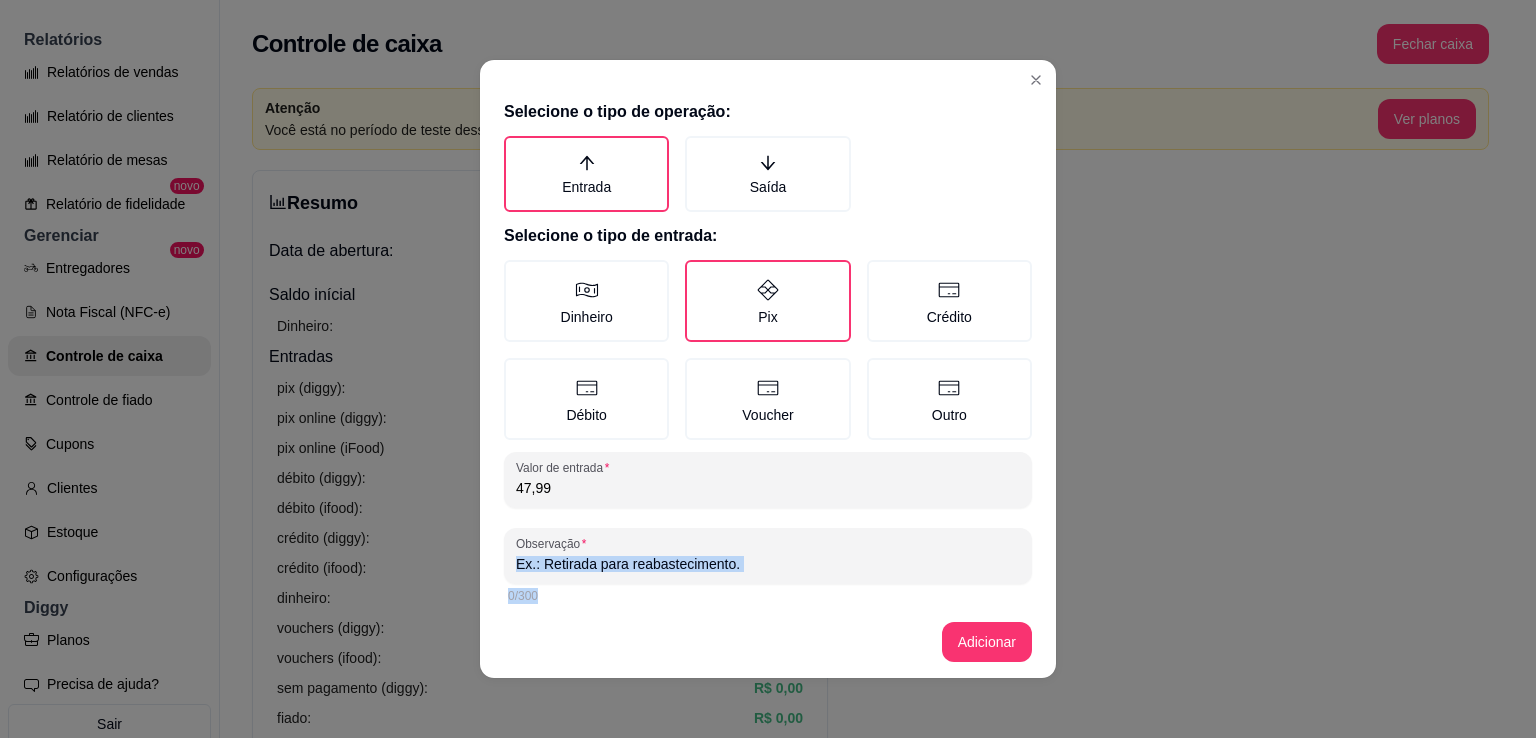drag, startPoint x: 645, startPoint y: 584, endPoint x: 641, endPoint y: 569, distance: 15.524175 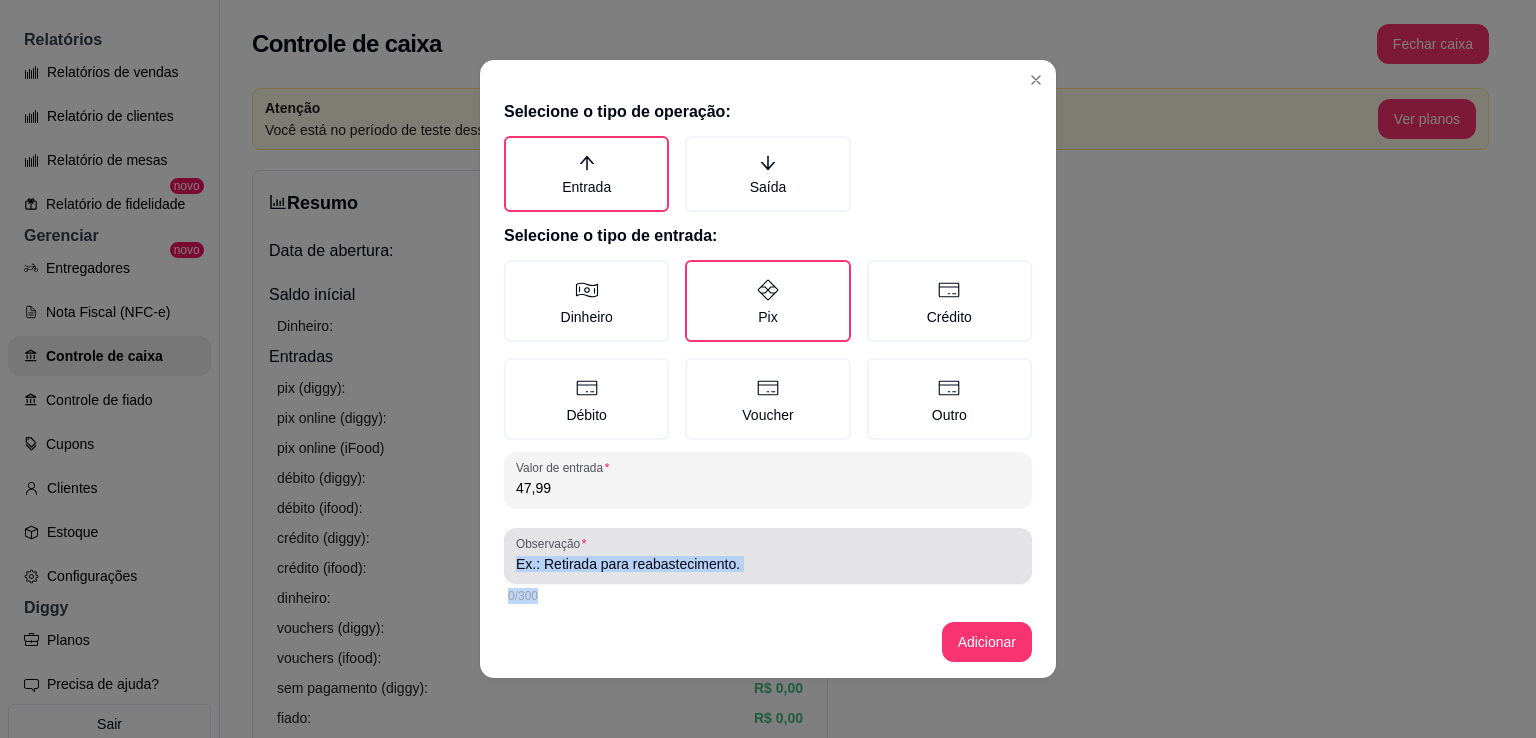 click on "Observação" at bounding box center [768, 564] 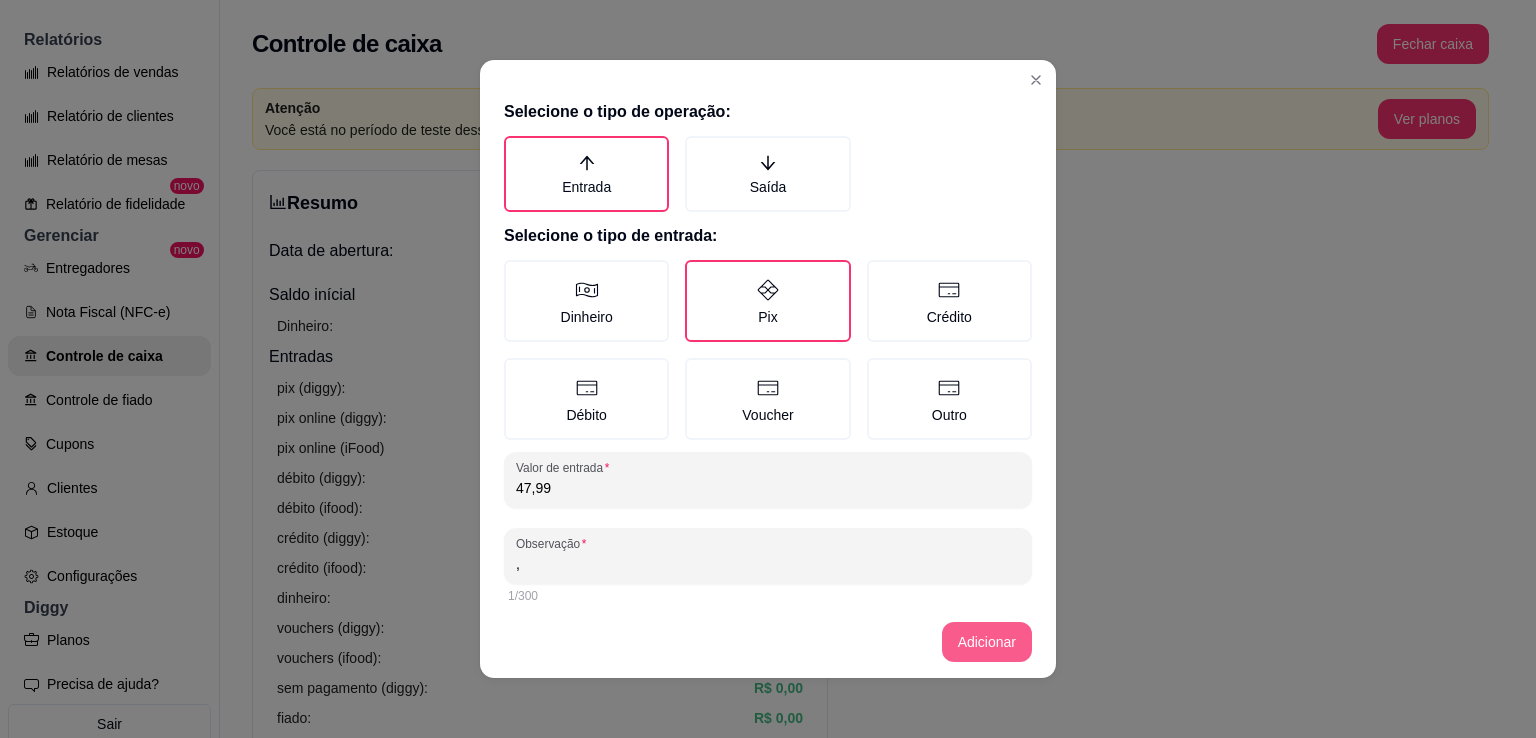 type on "," 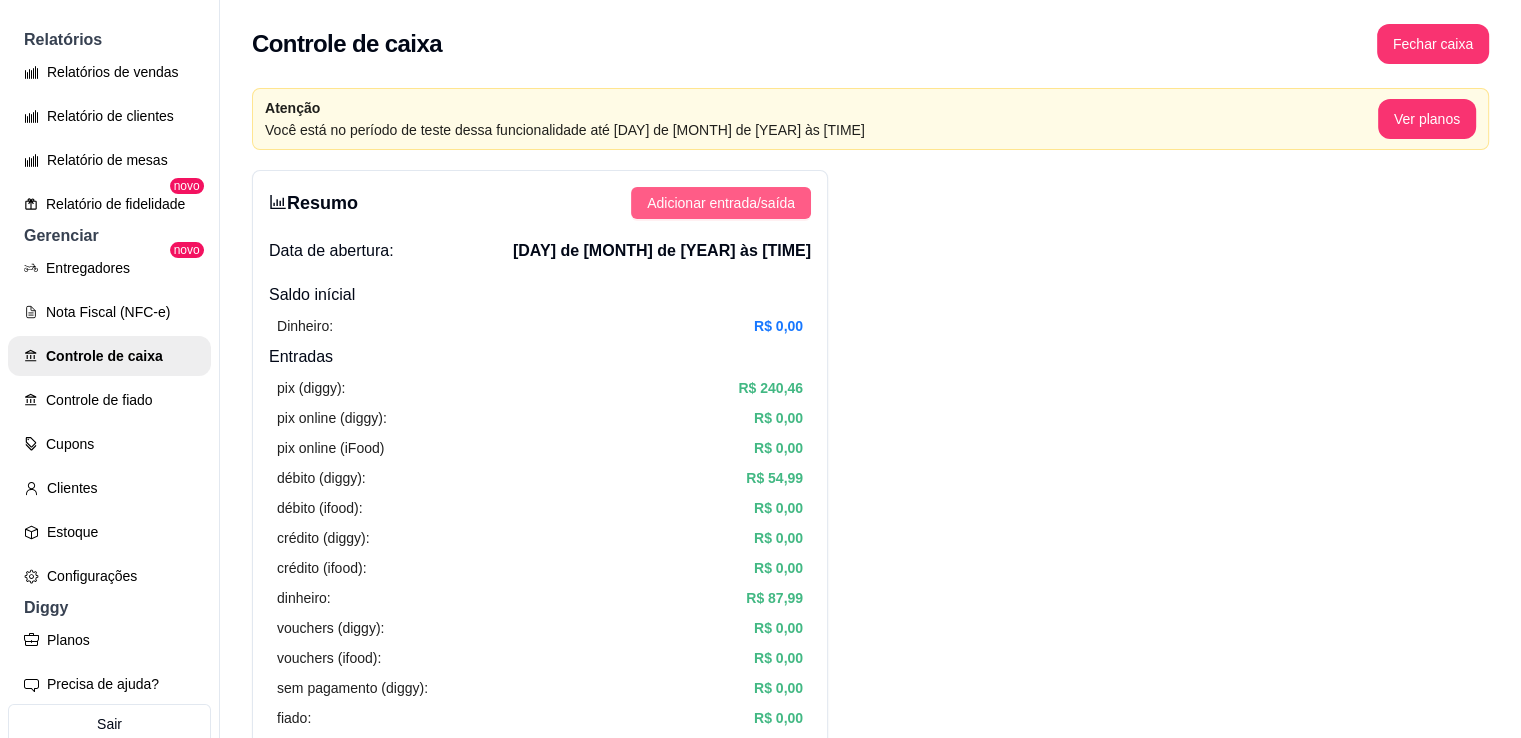 click on "Adicionar entrada/saída" at bounding box center (721, 203) 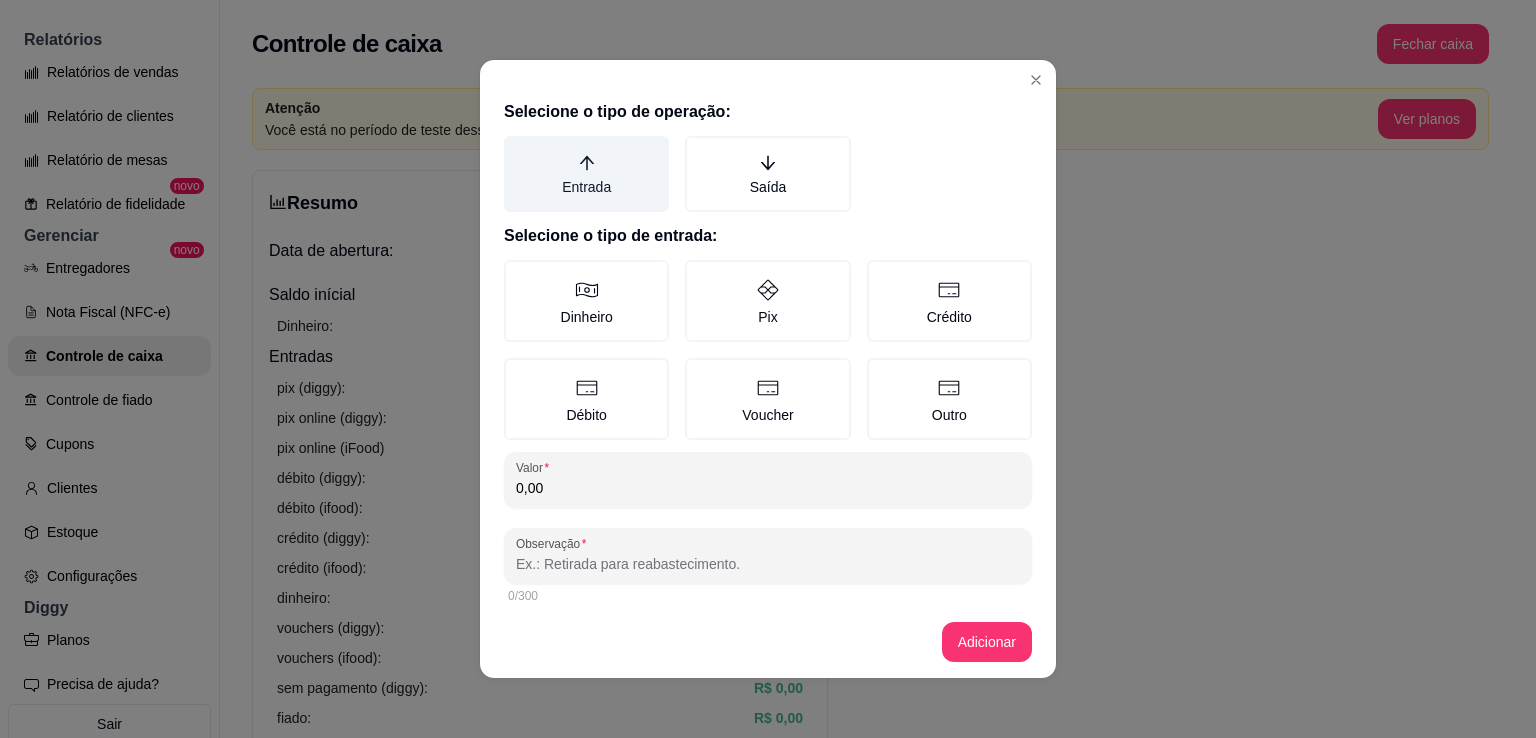 click on "Entrada" at bounding box center [586, 174] 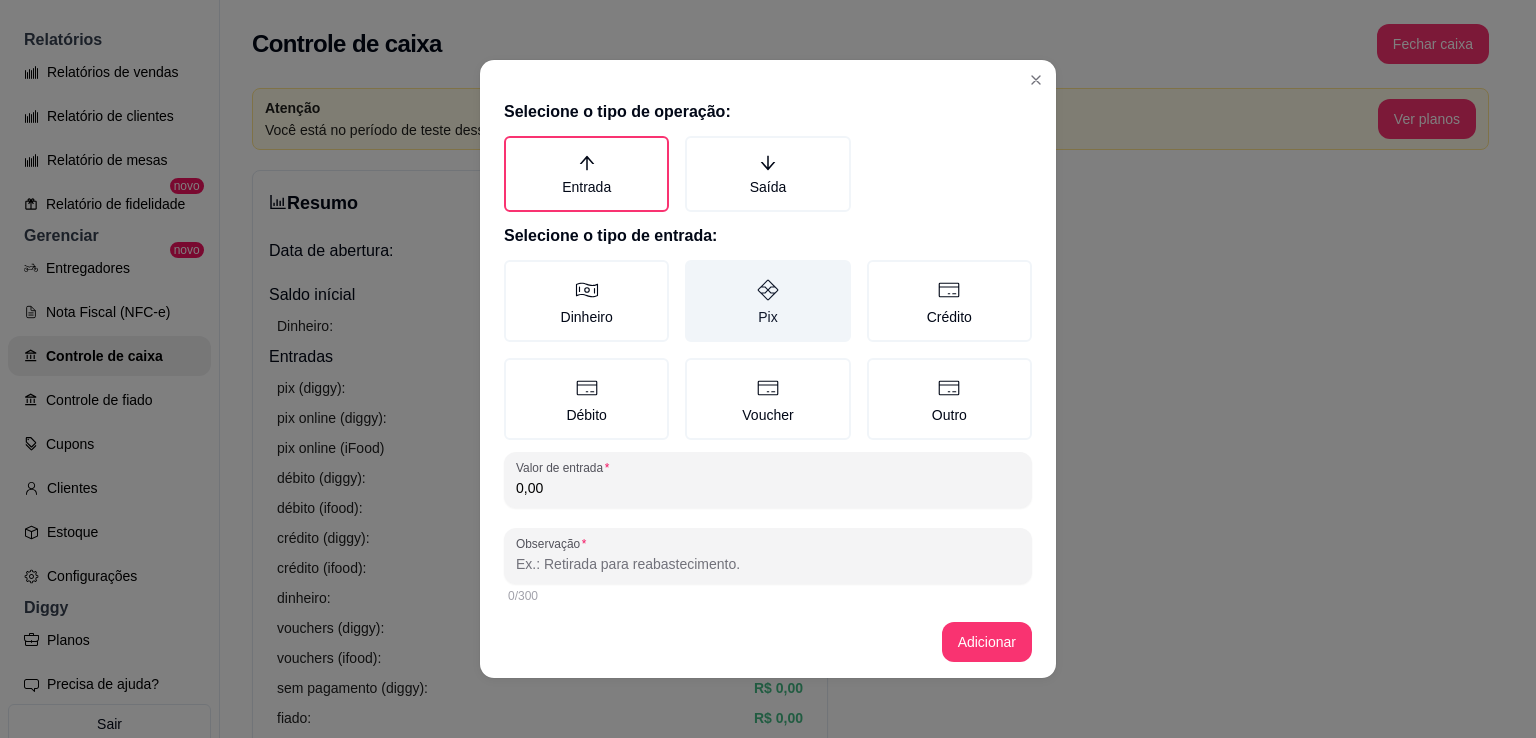 click on "Pix" at bounding box center (767, 301) 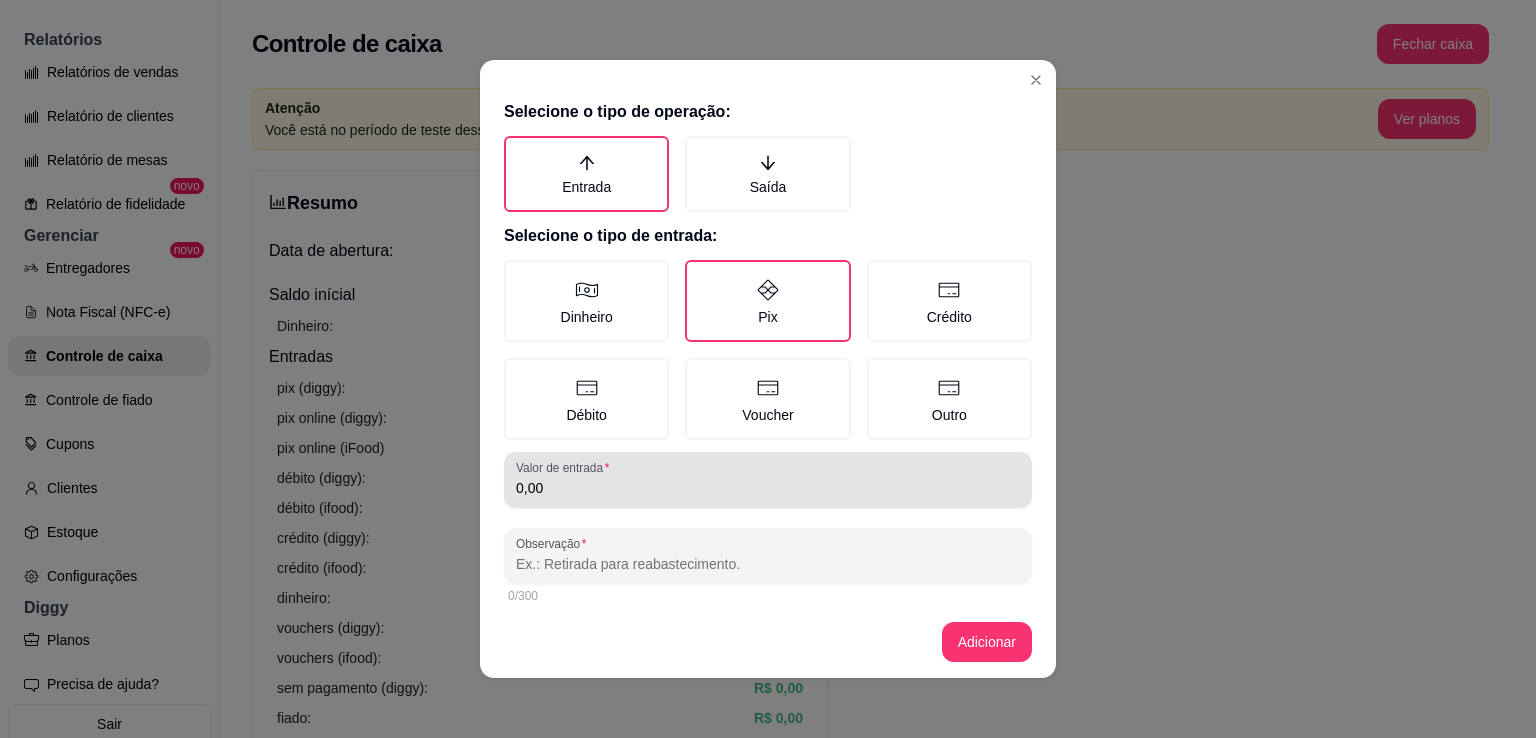 click on "Valor  de entrada
0,00" at bounding box center (768, 480) 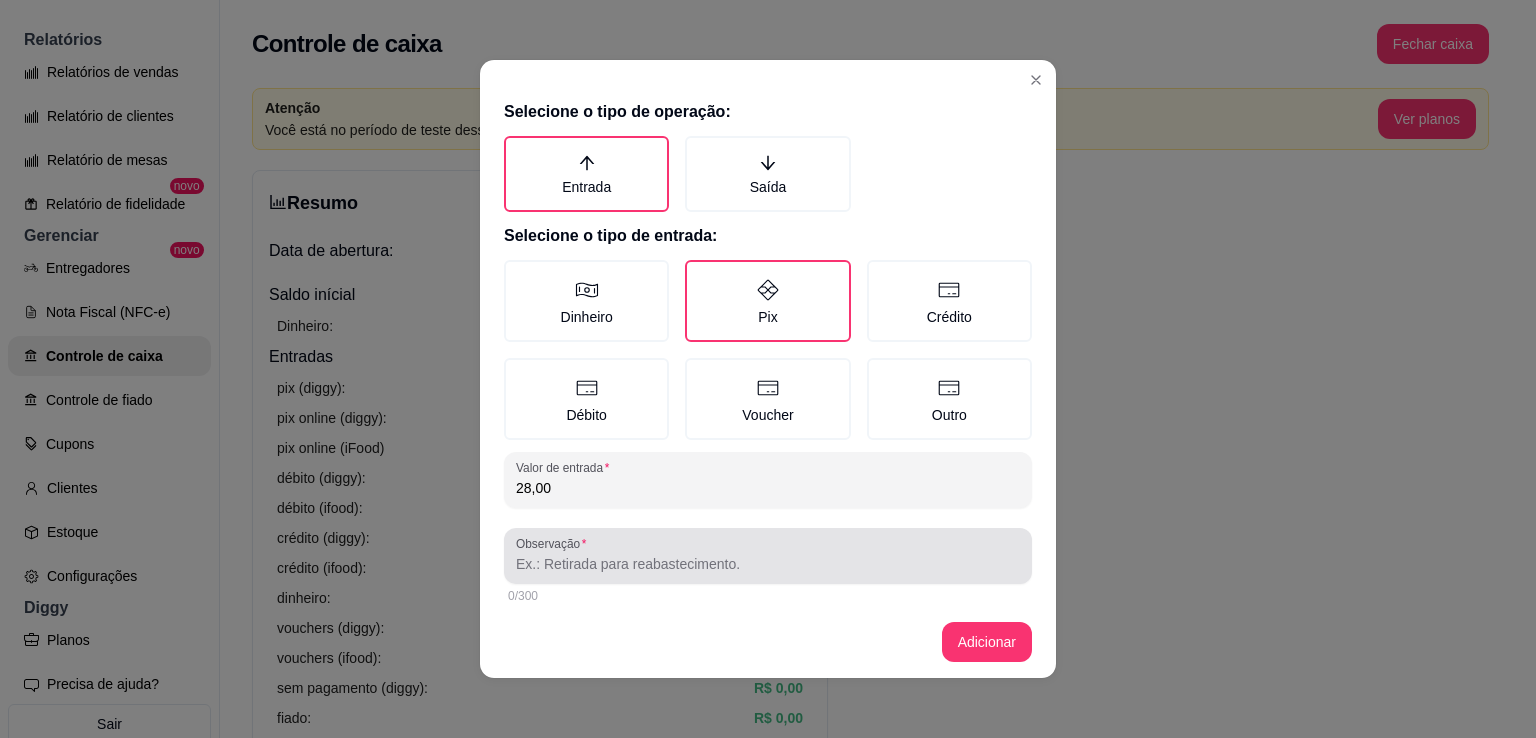 type on "28,00" 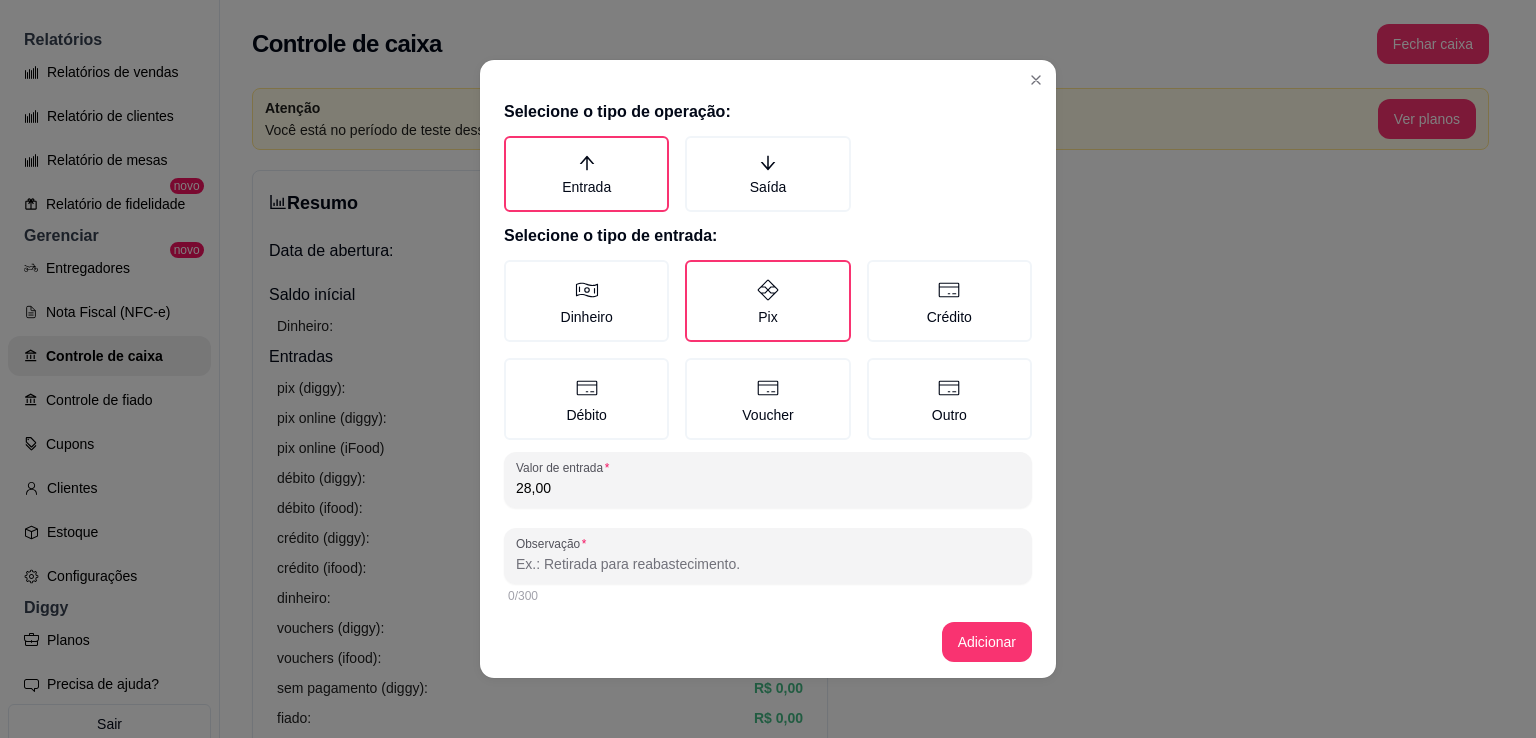 click on "Observação" at bounding box center (768, 564) 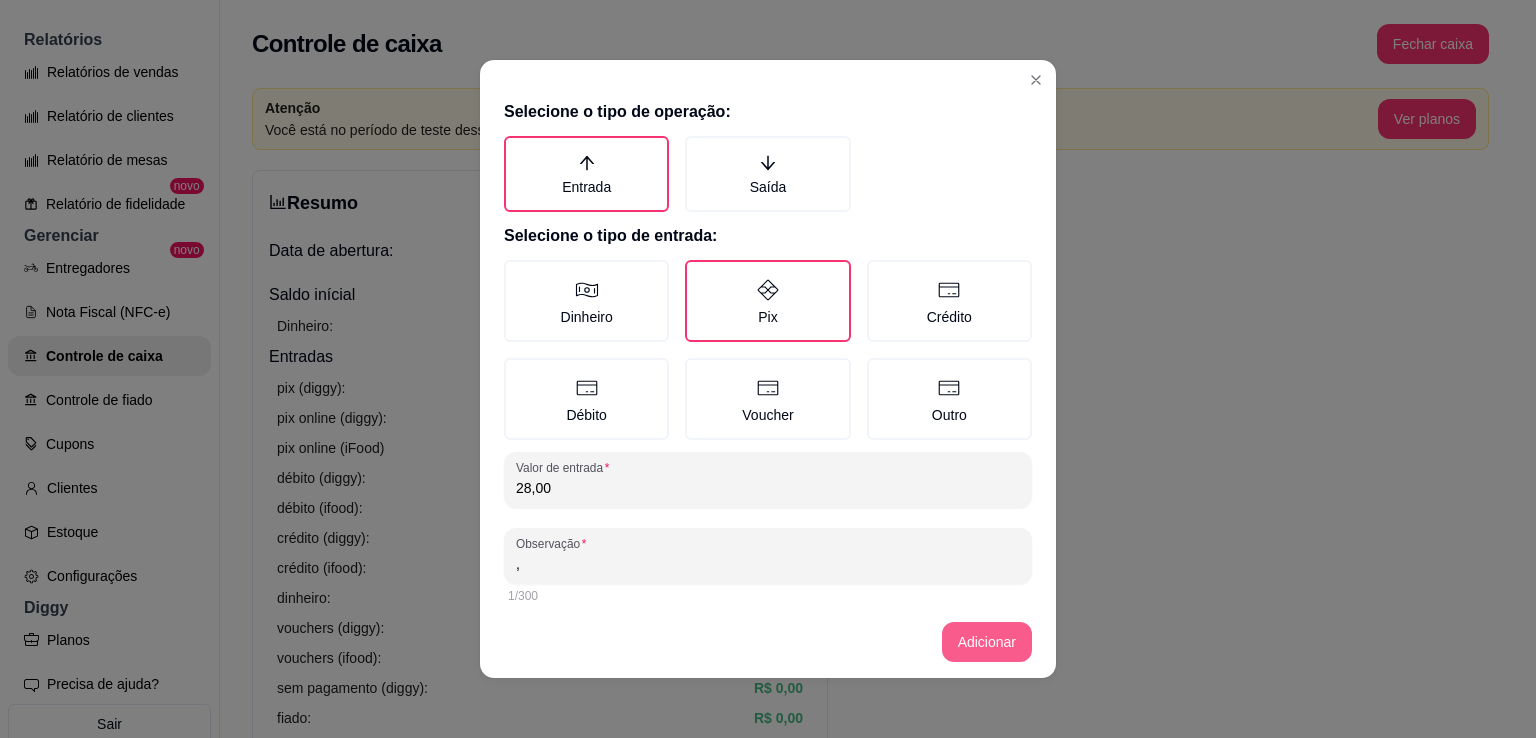 type on "," 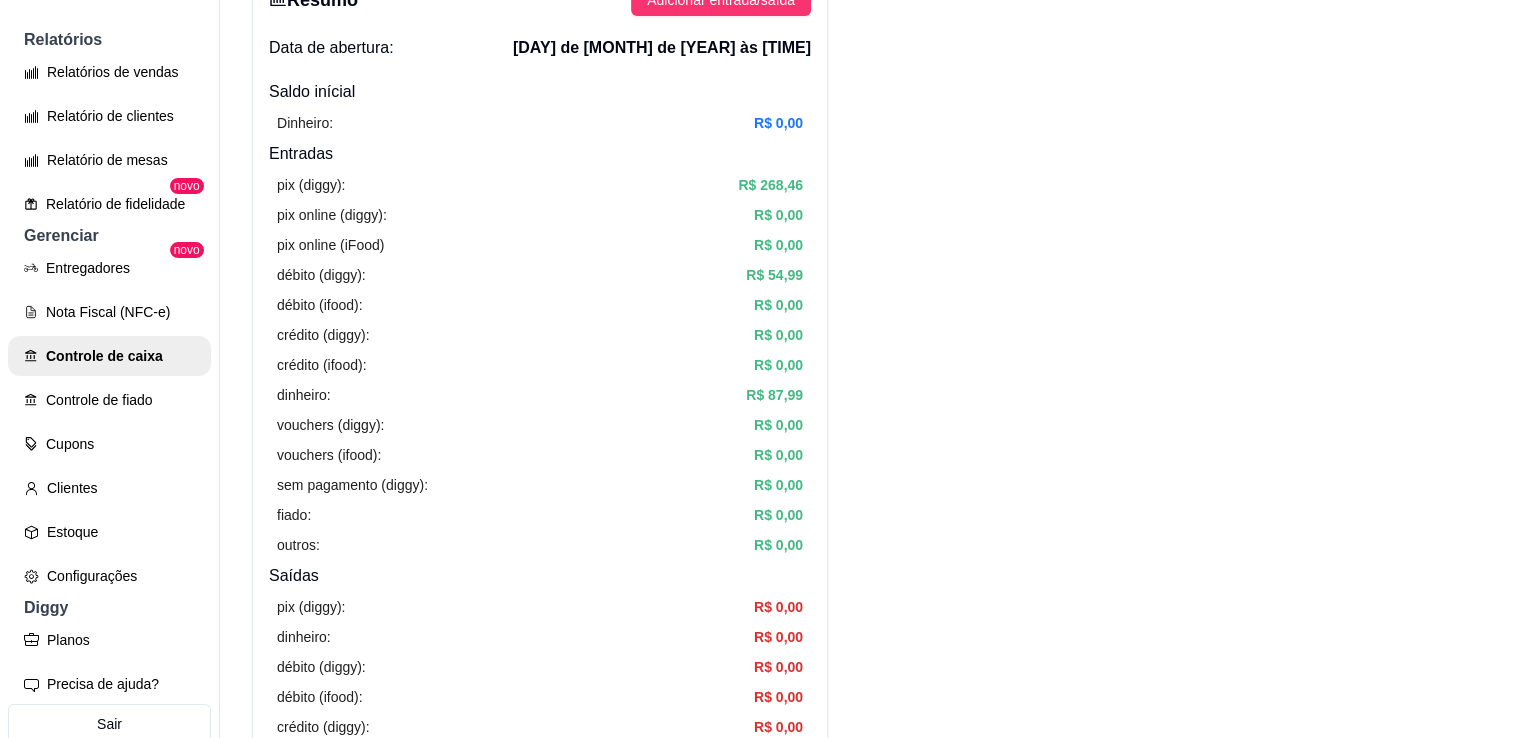scroll, scrollTop: 0, scrollLeft: 0, axis: both 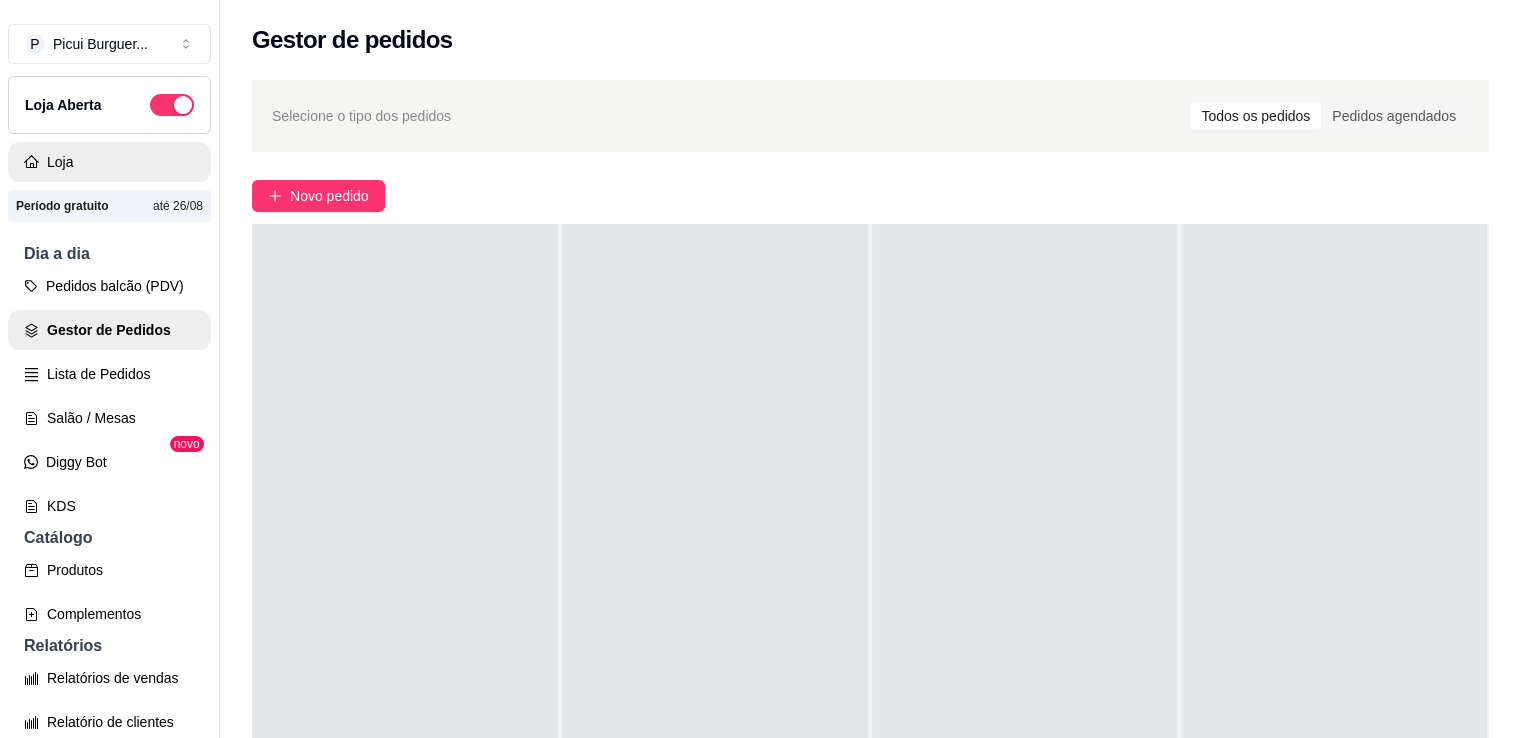 click on "Loja" at bounding box center (109, 162) 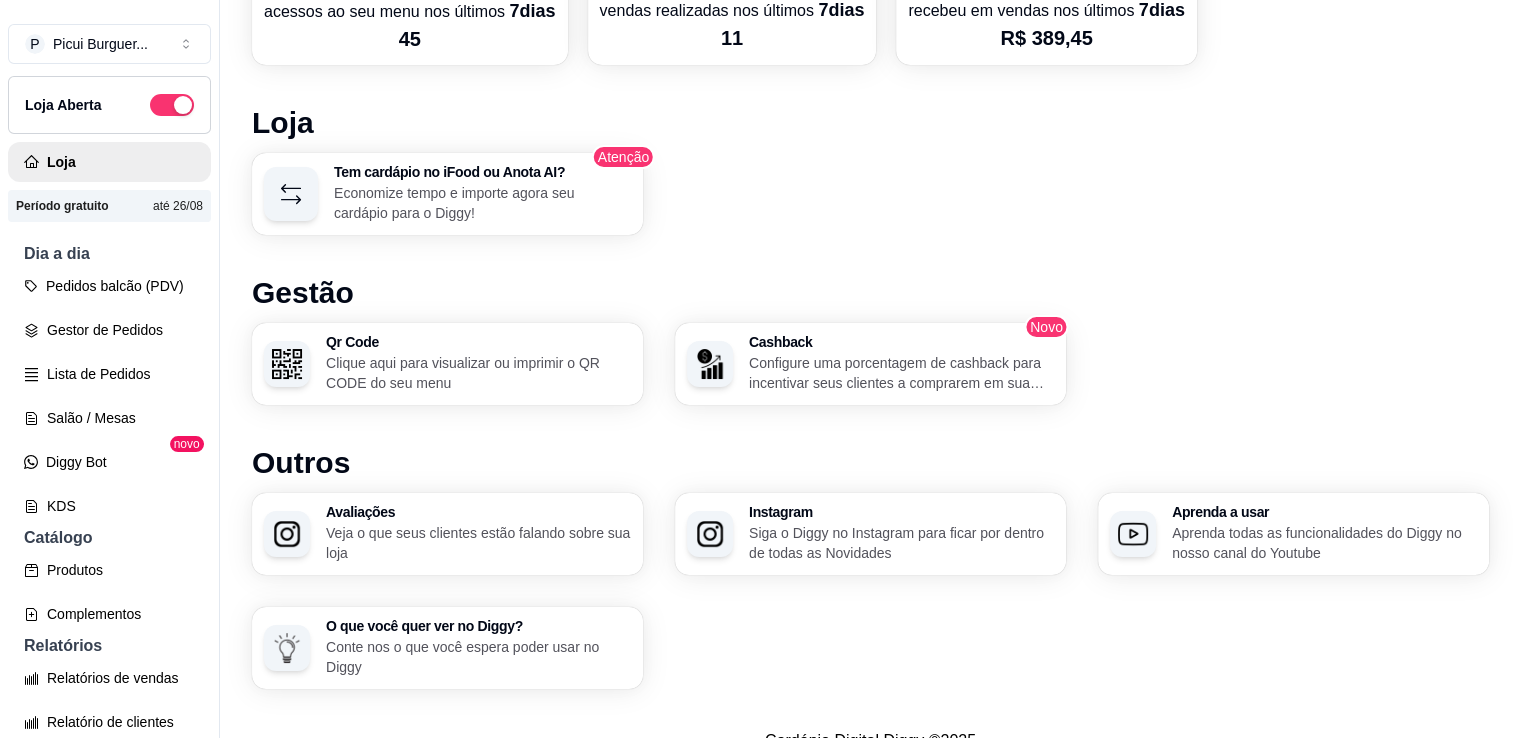 scroll, scrollTop: 1180, scrollLeft: 0, axis: vertical 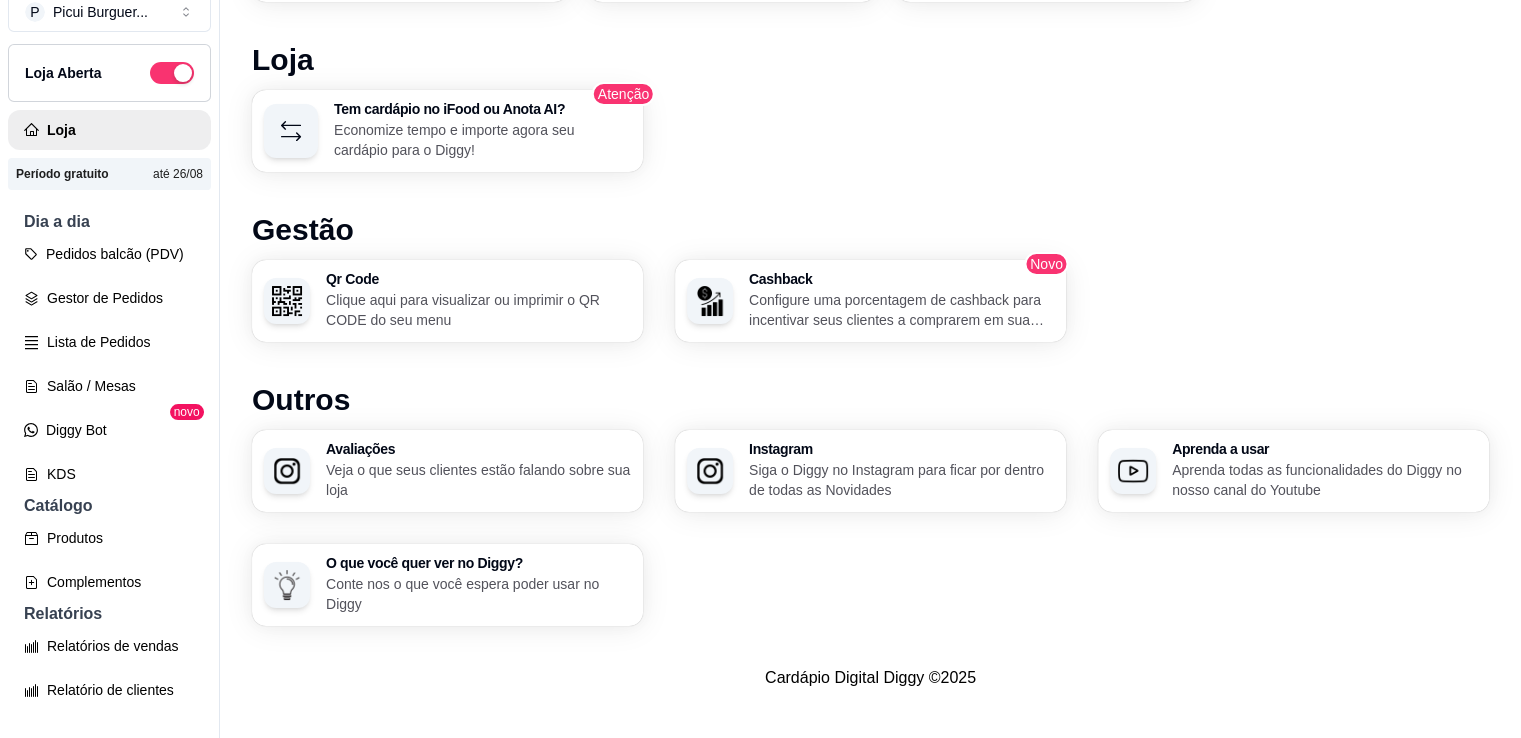 drag, startPoint x: 855, startPoint y: 581, endPoint x: 856, endPoint y: 609, distance: 28.01785 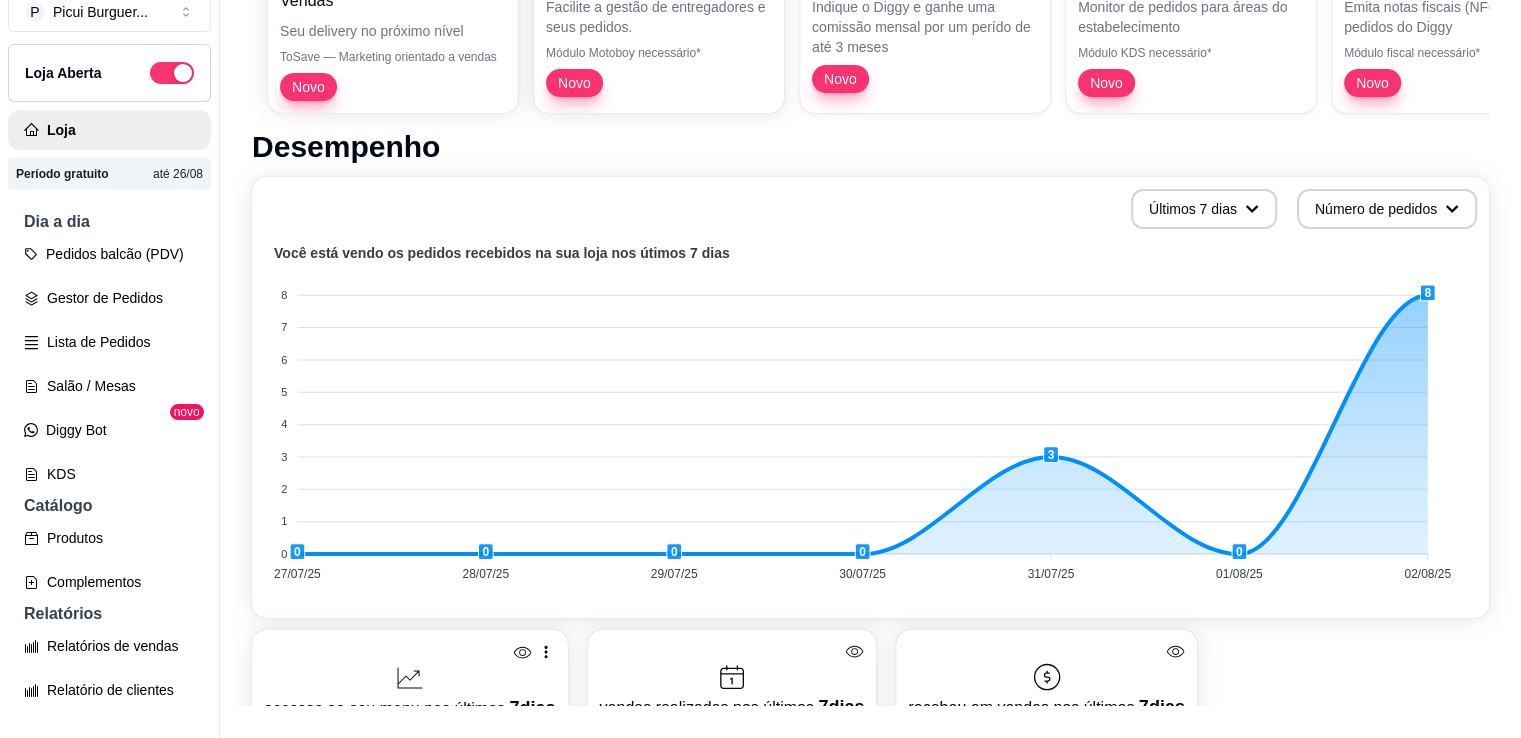 scroll, scrollTop: 0, scrollLeft: 0, axis: both 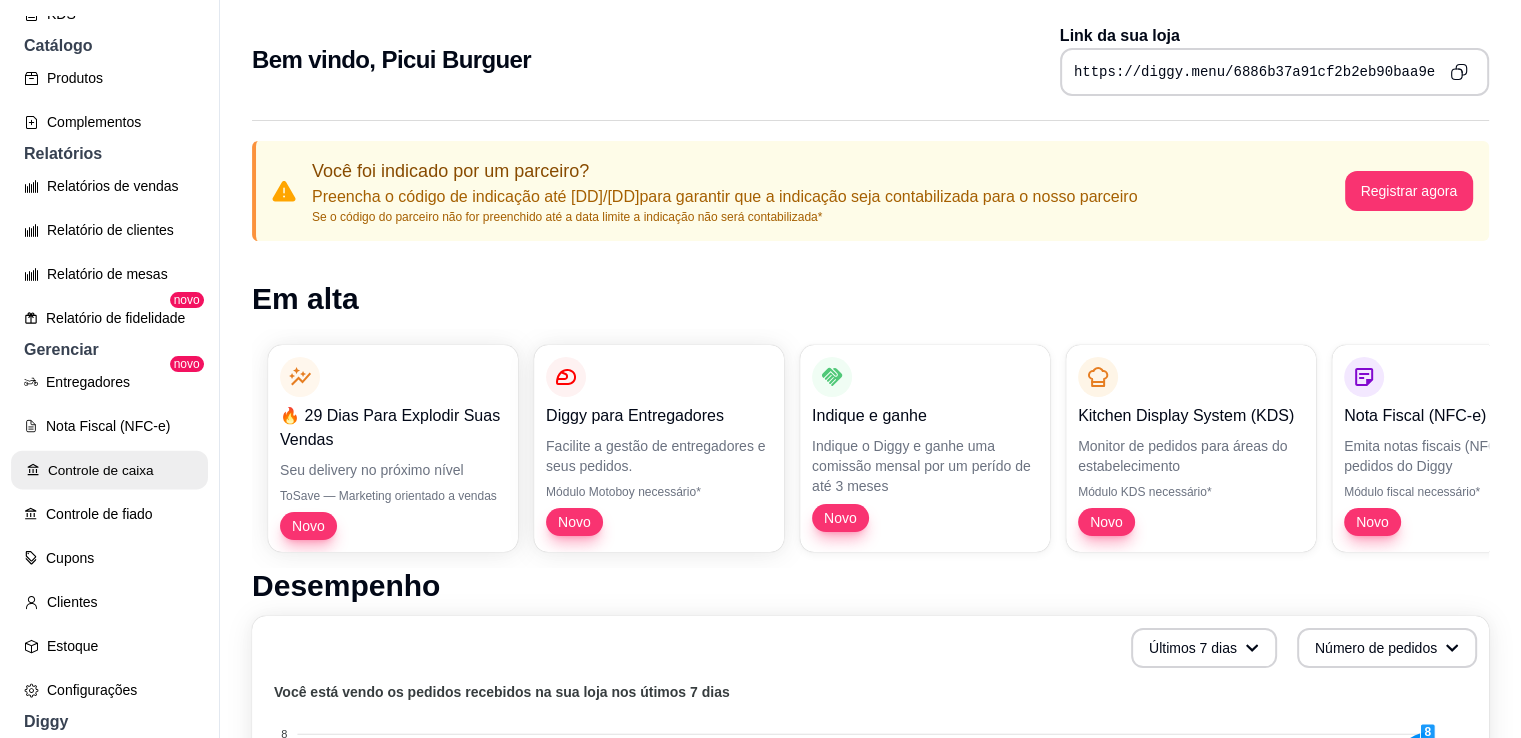 click on "Controle de caixa" at bounding box center [109, 470] 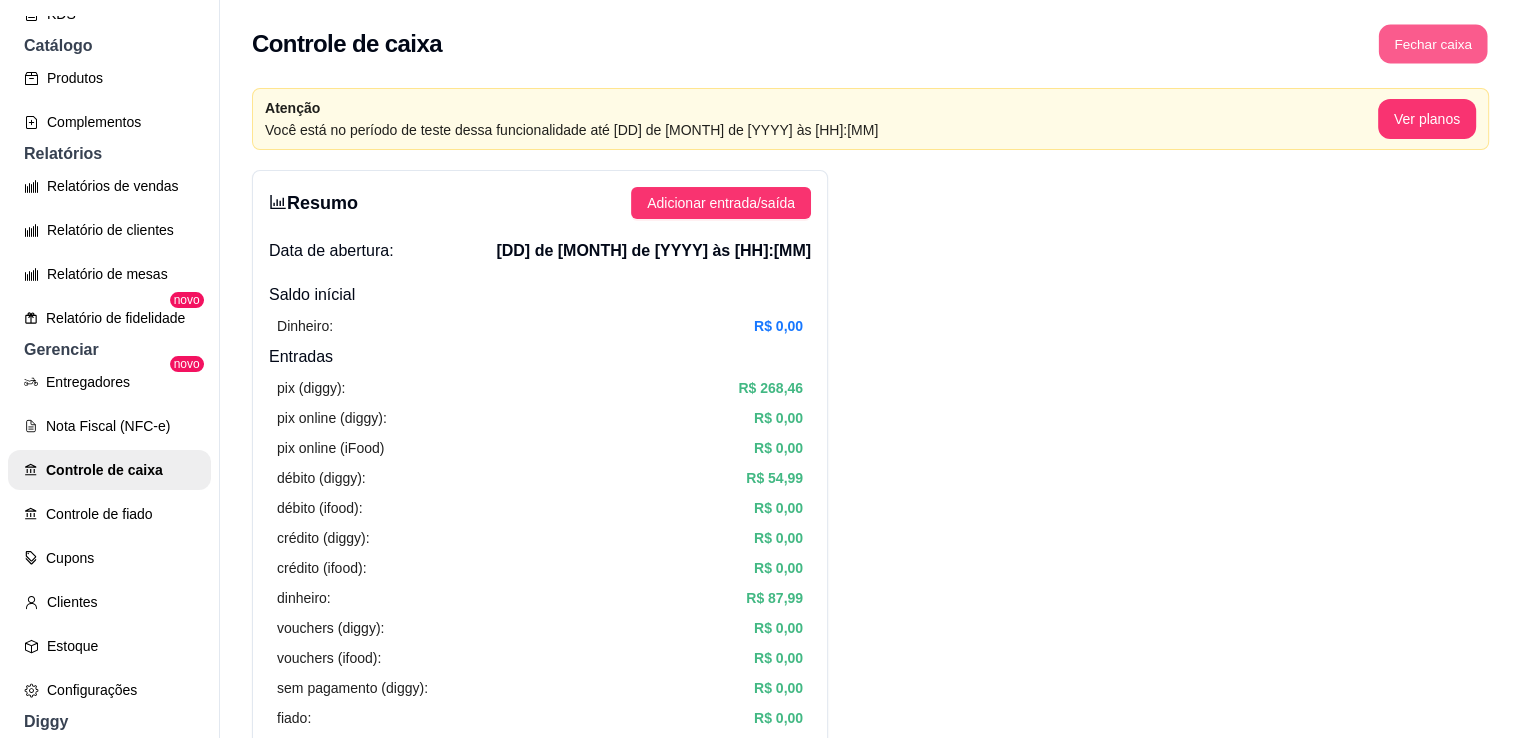 click on "Fechar caixa" at bounding box center [1433, 44] 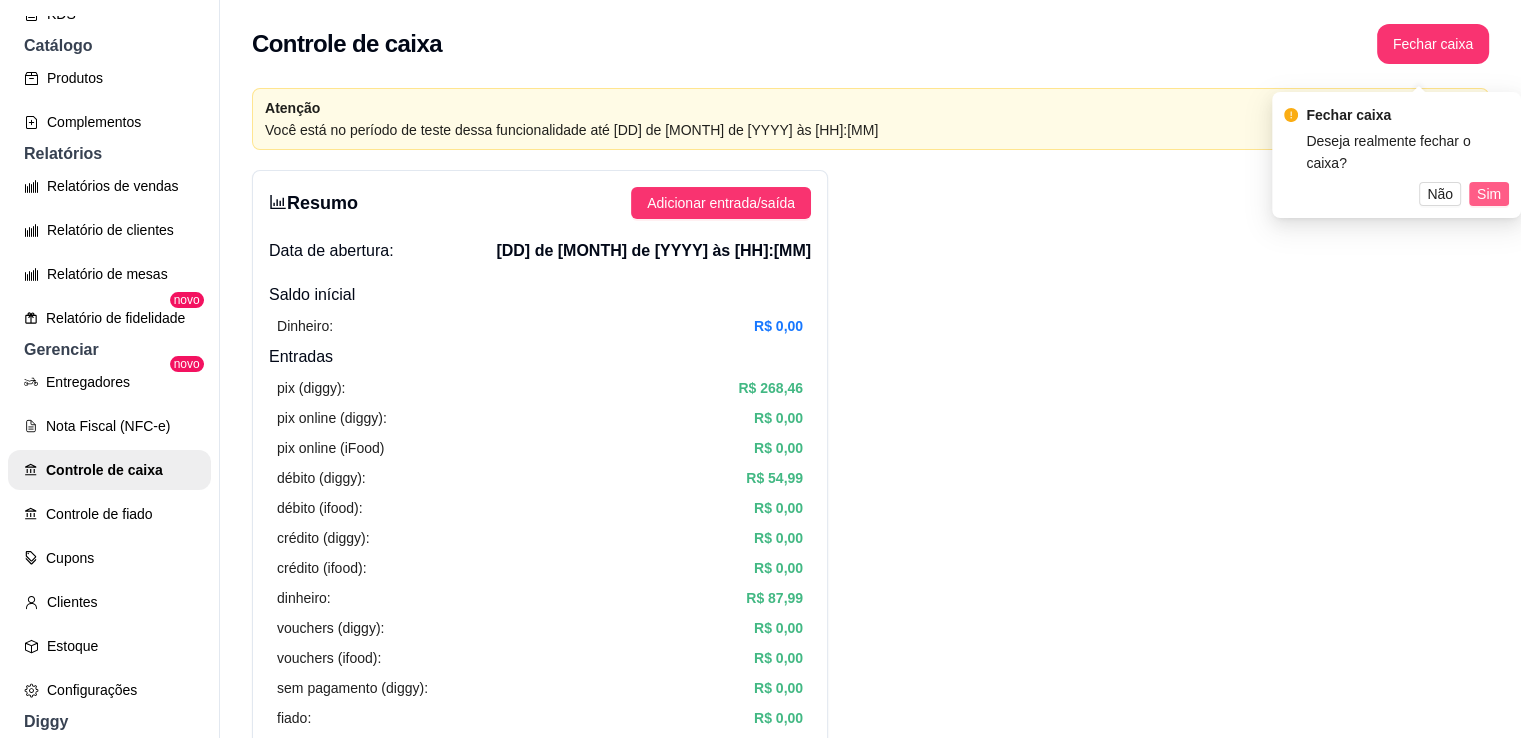 click on "Sim" at bounding box center (1489, 194) 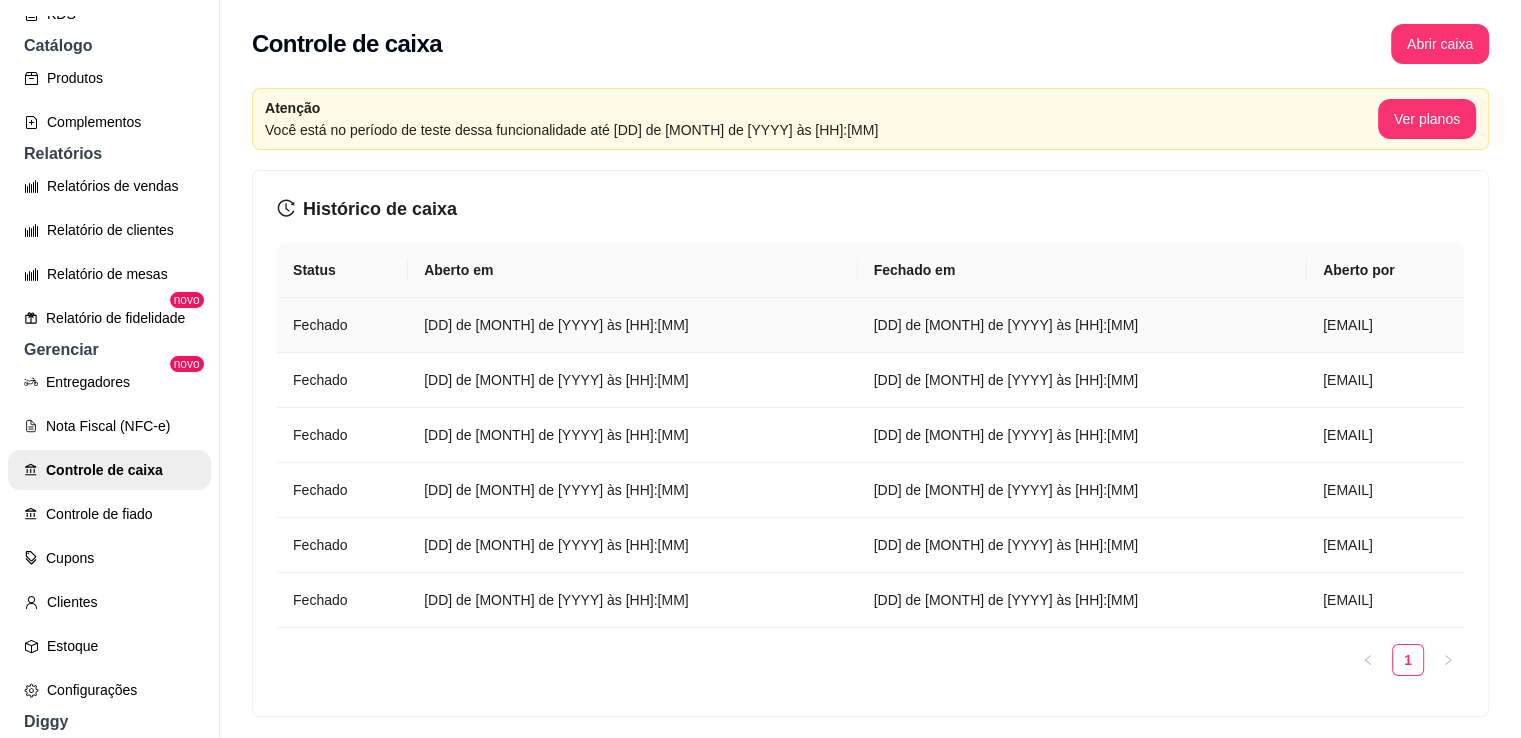 scroll, scrollTop: 72, scrollLeft: 0, axis: vertical 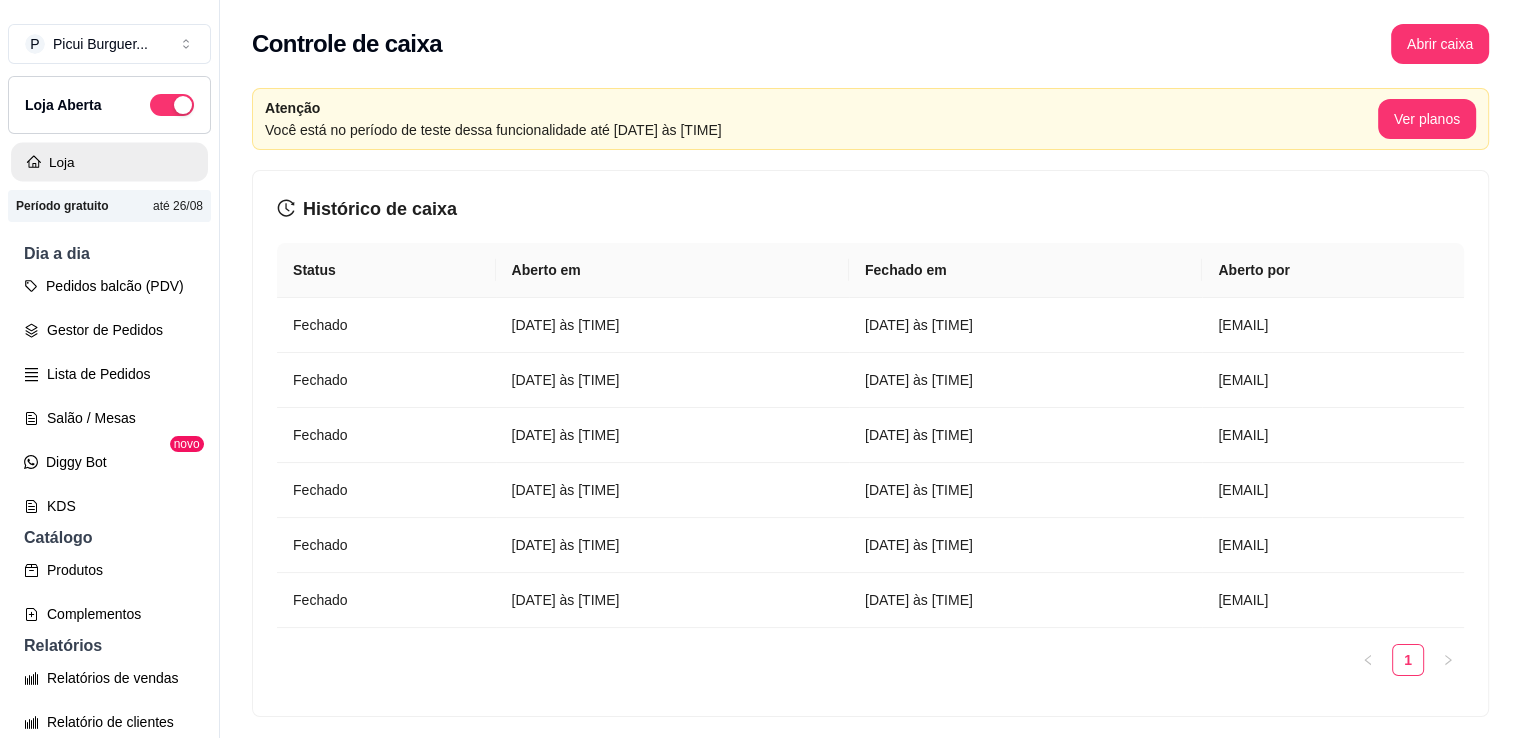 click on "Loja" at bounding box center [109, 162] 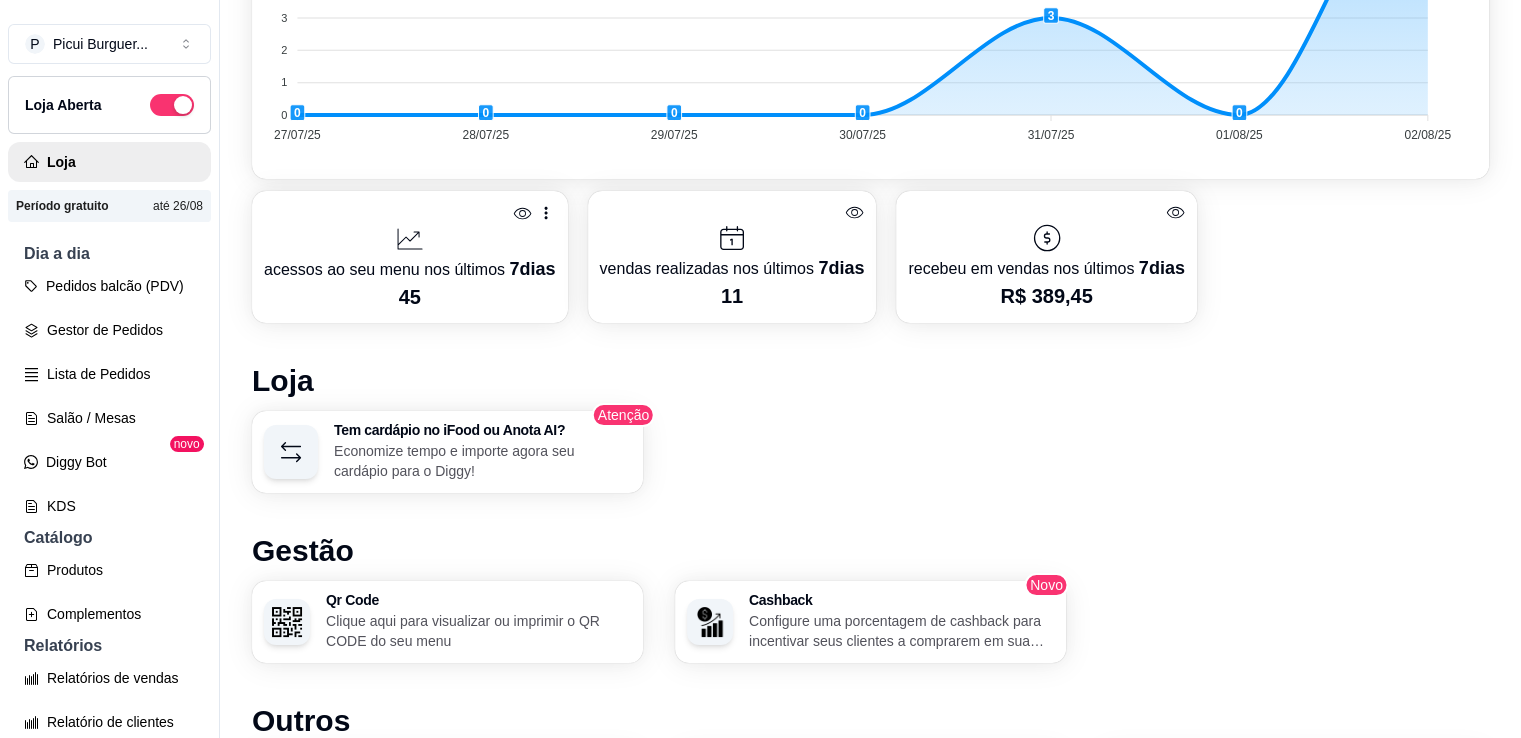 scroll, scrollTop: 879, scrollLeft: 0, axis: vertical 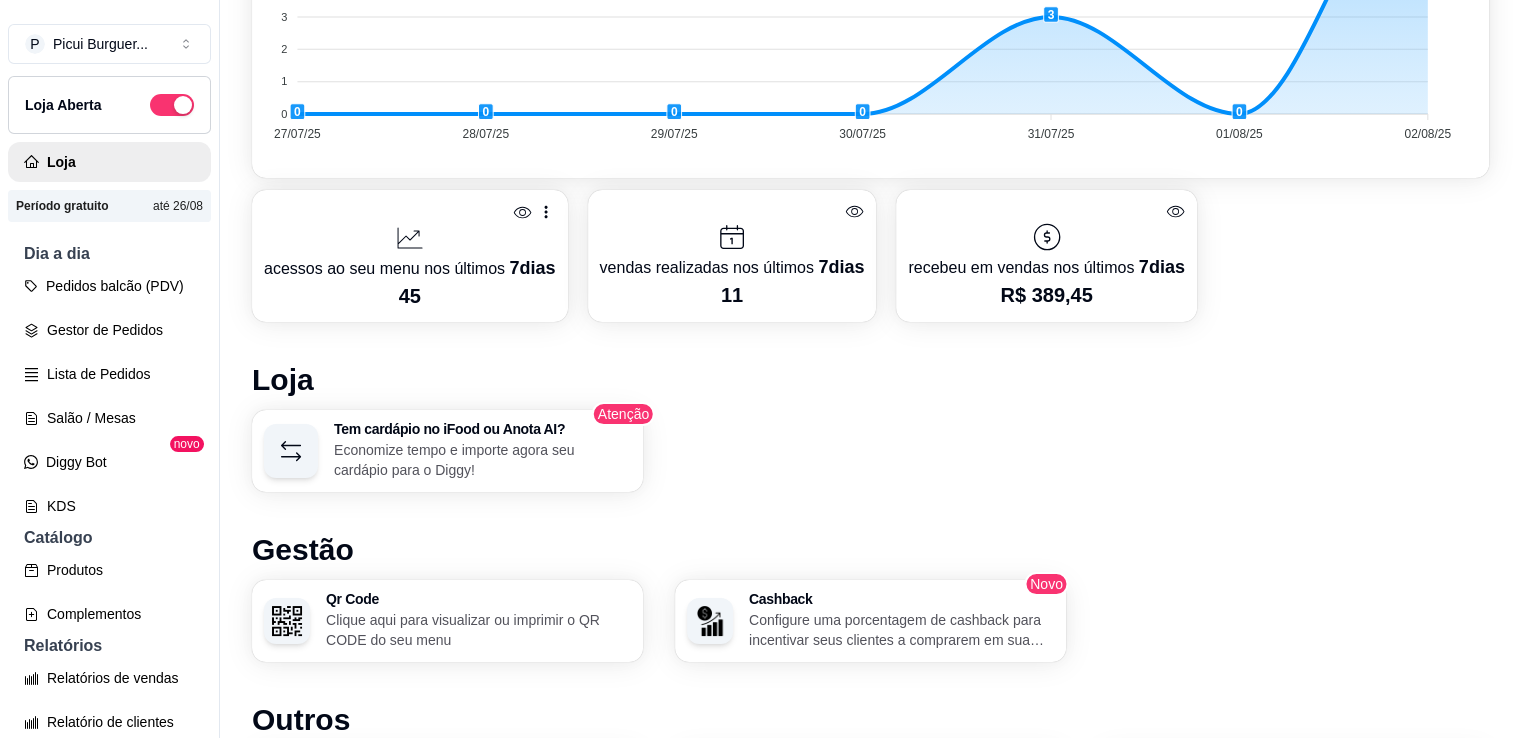 click 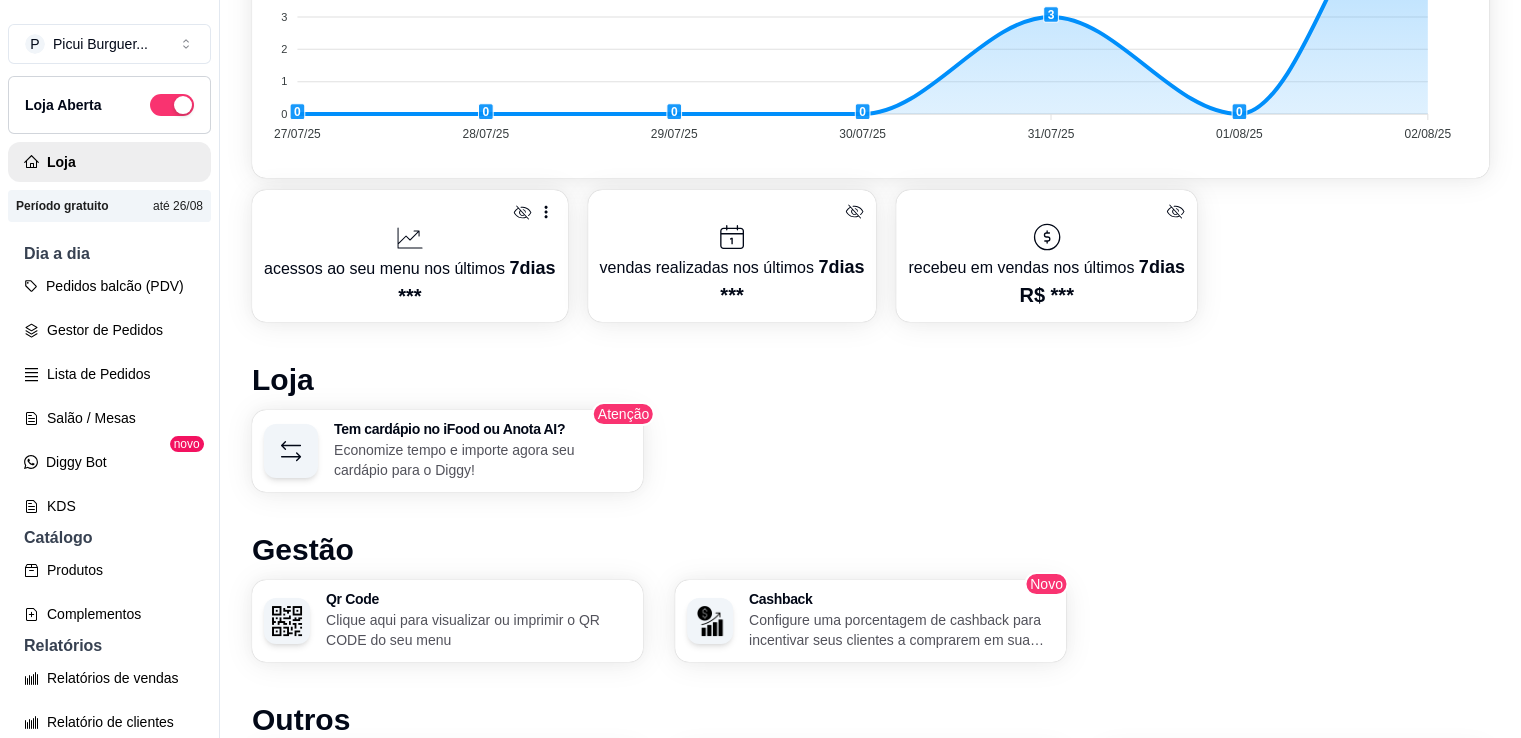 click 